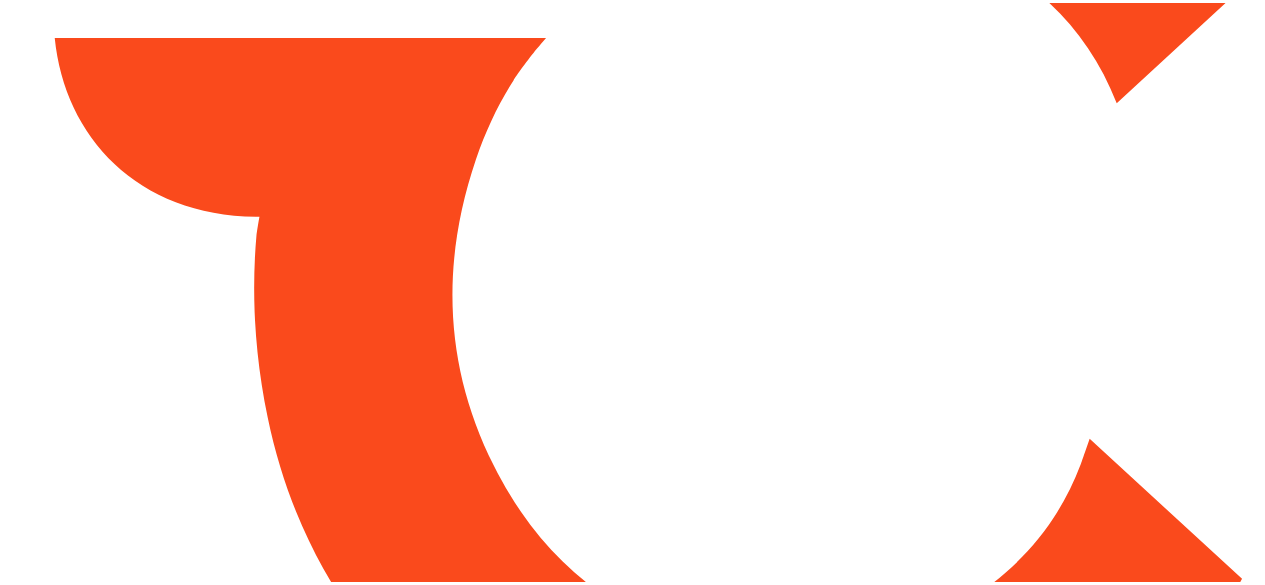 scroll, scrollTop: 0, scrollLeft: 0, axis: both 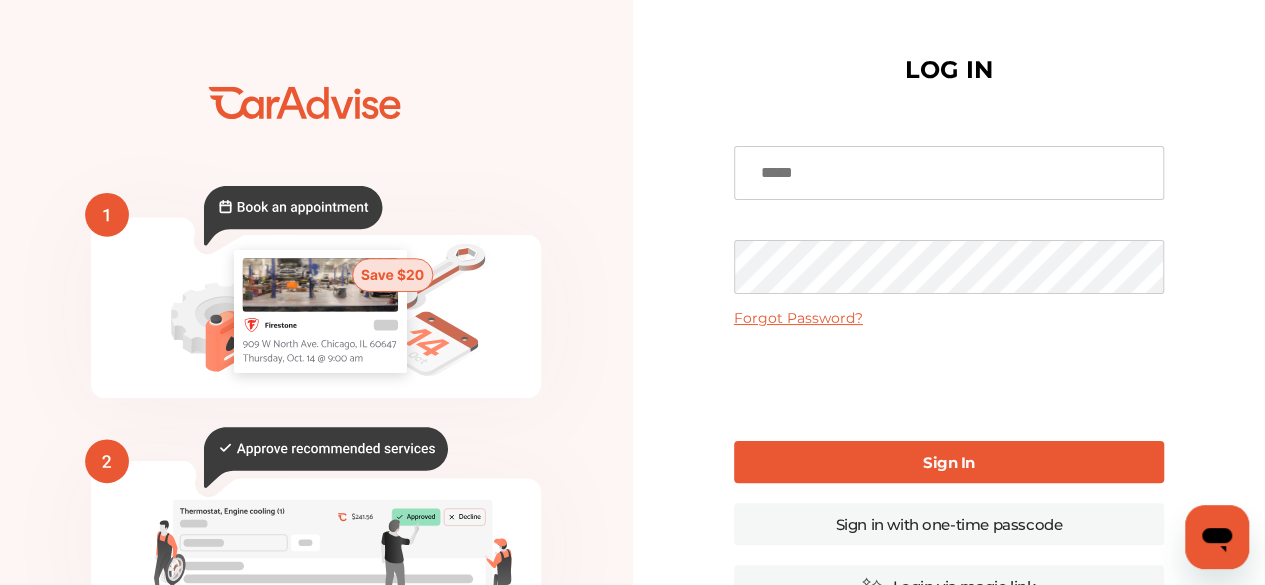 click at bounding box center (949, 173) 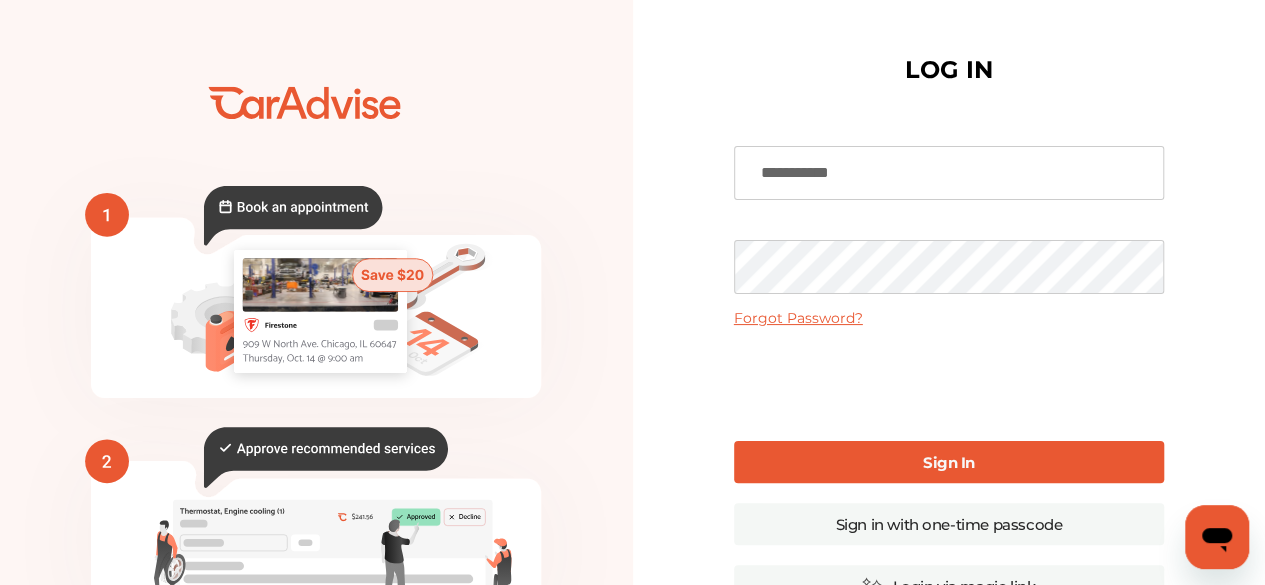 click on "Sign In" at bounding box center [949, 462] 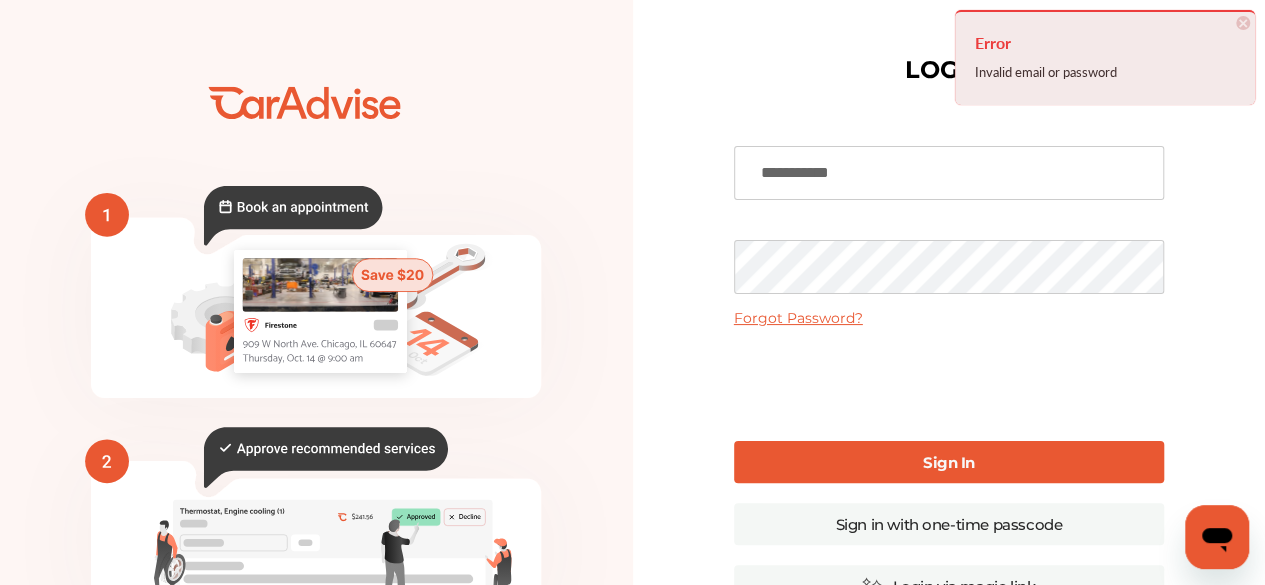 click on "**********" at bounding box center (949, 173) 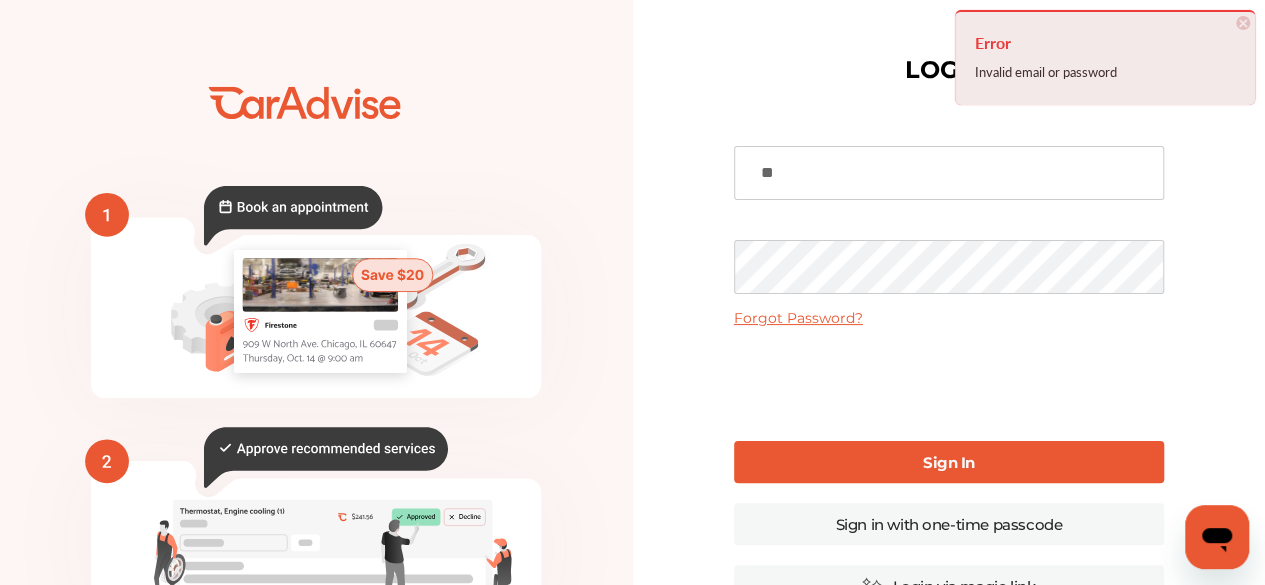 type on "*" 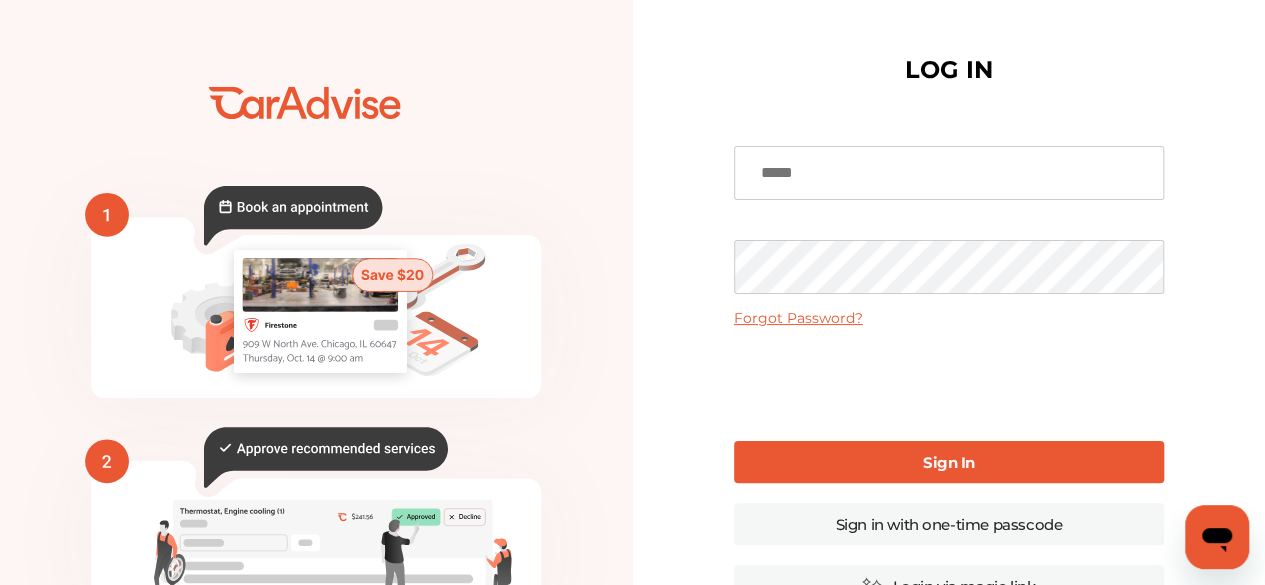 type 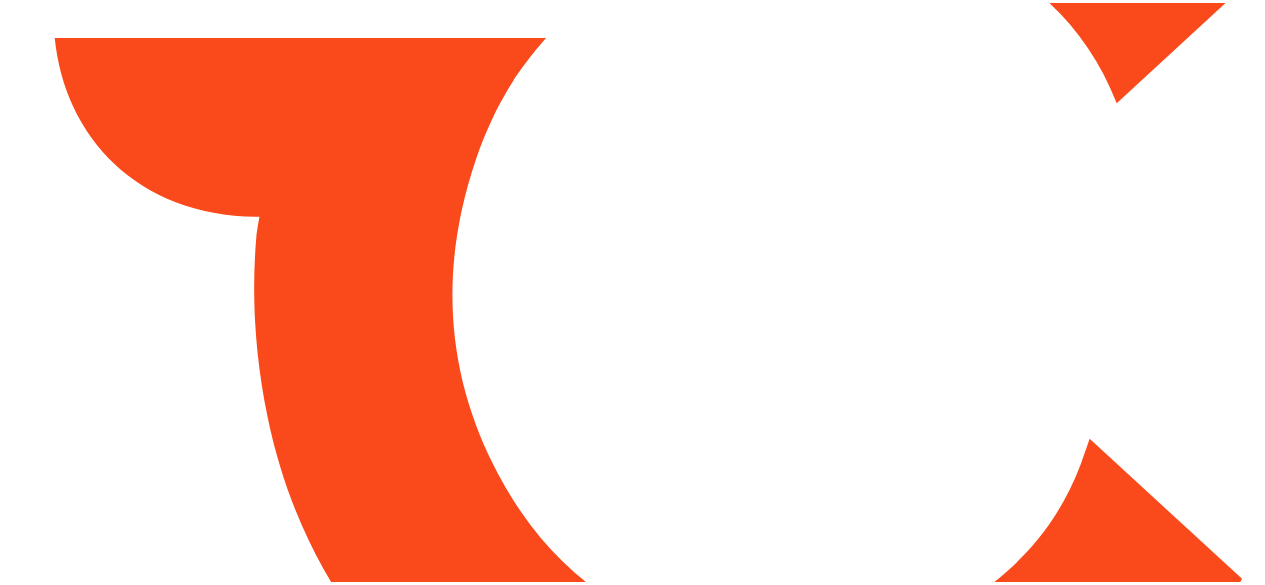 scroll, scrollTop: 0, scrollLeft: 0, axis: both 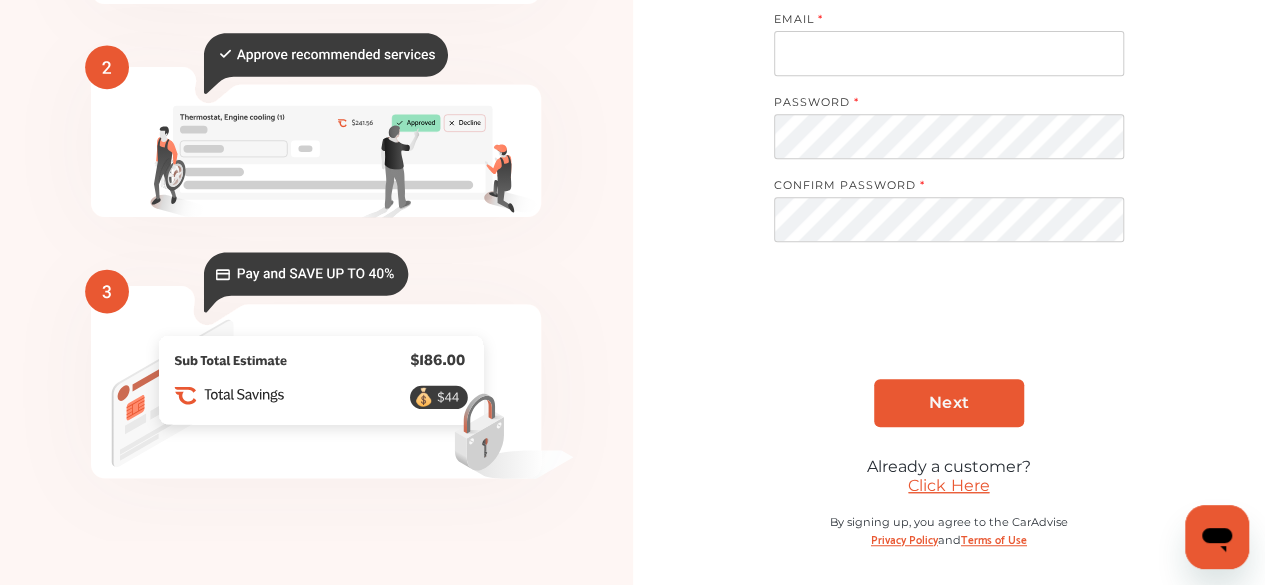 click on "Click Here" at bounding box center [948, 485] 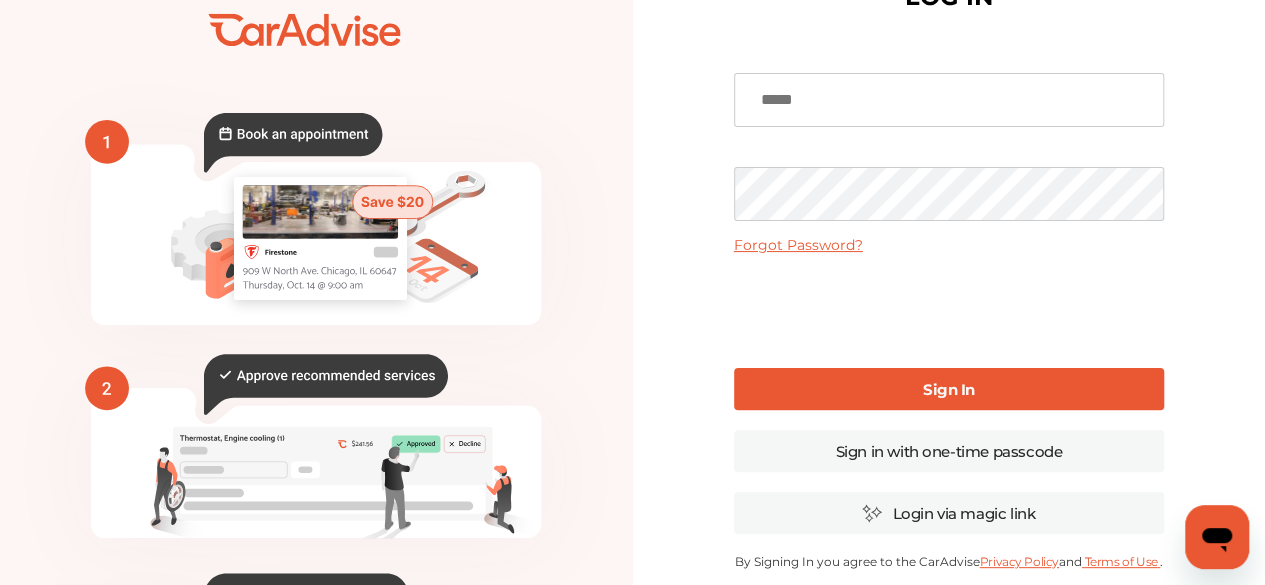 scroll, scrollTop: 0, scrollLeft: 0, axis: both 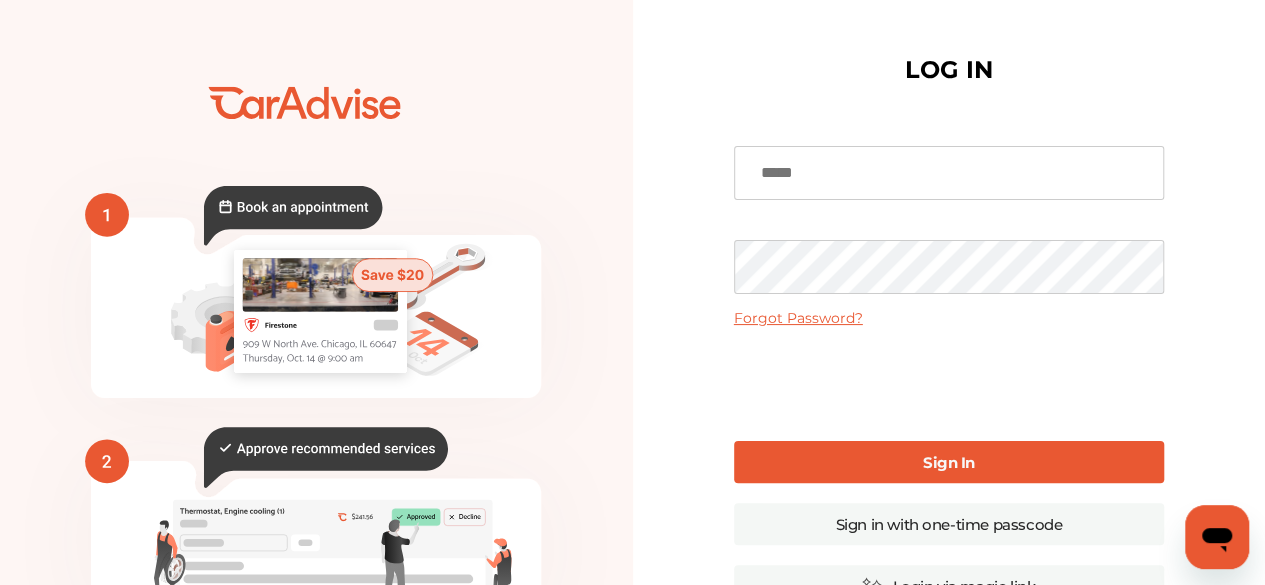 click at bounding box center (949, 173) 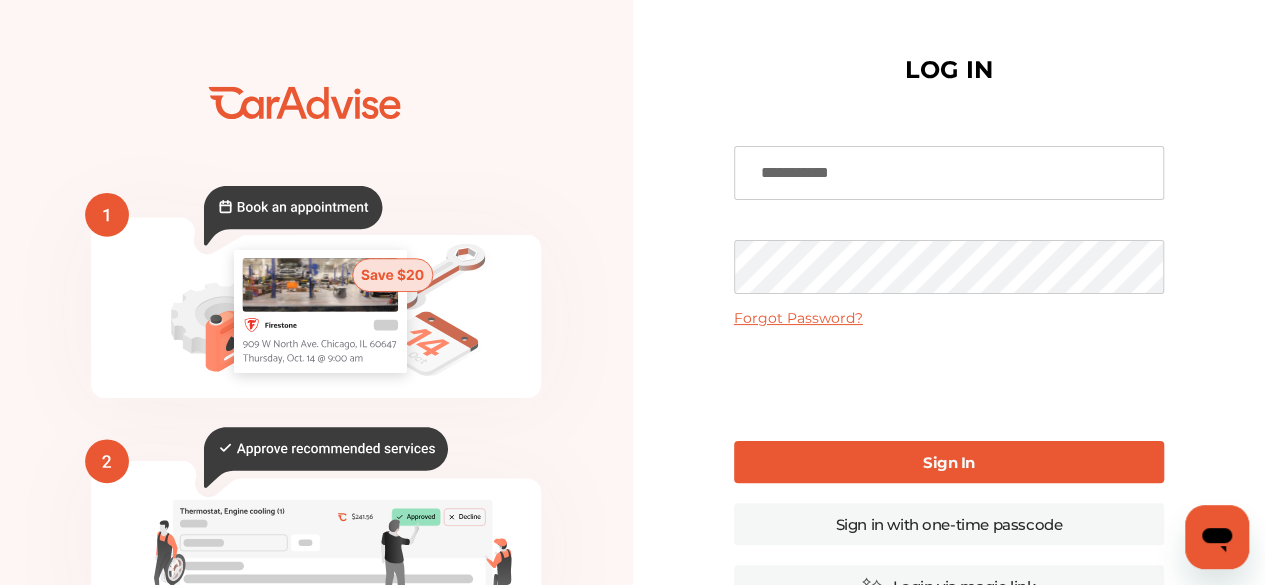 click on "**********" at bounding box center [949, 173] 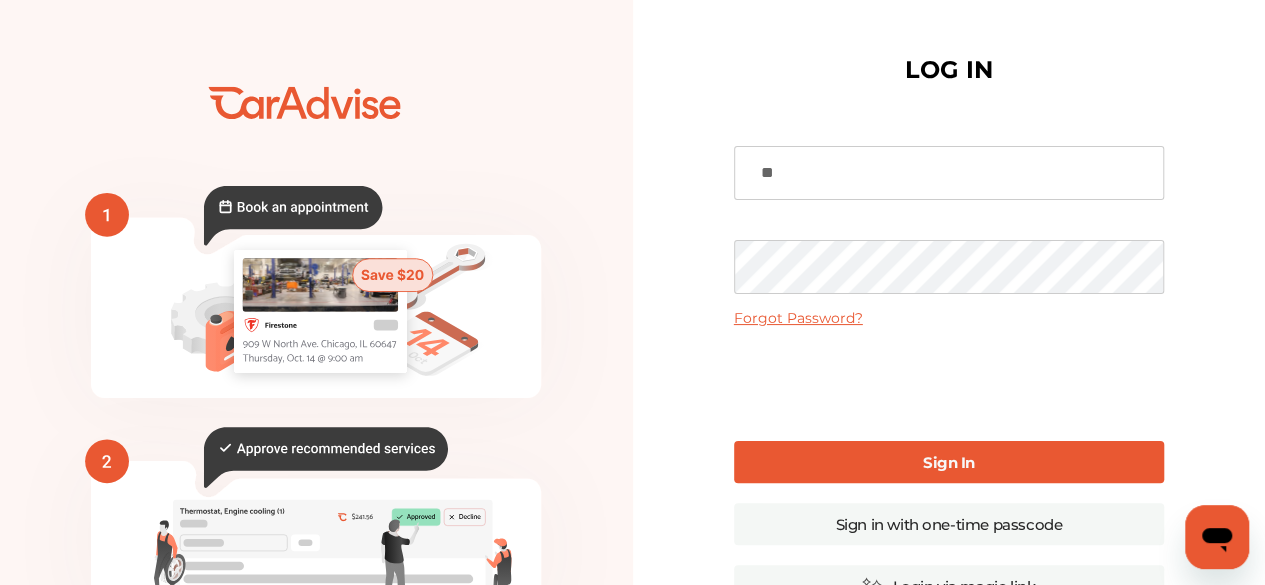 type on "*" 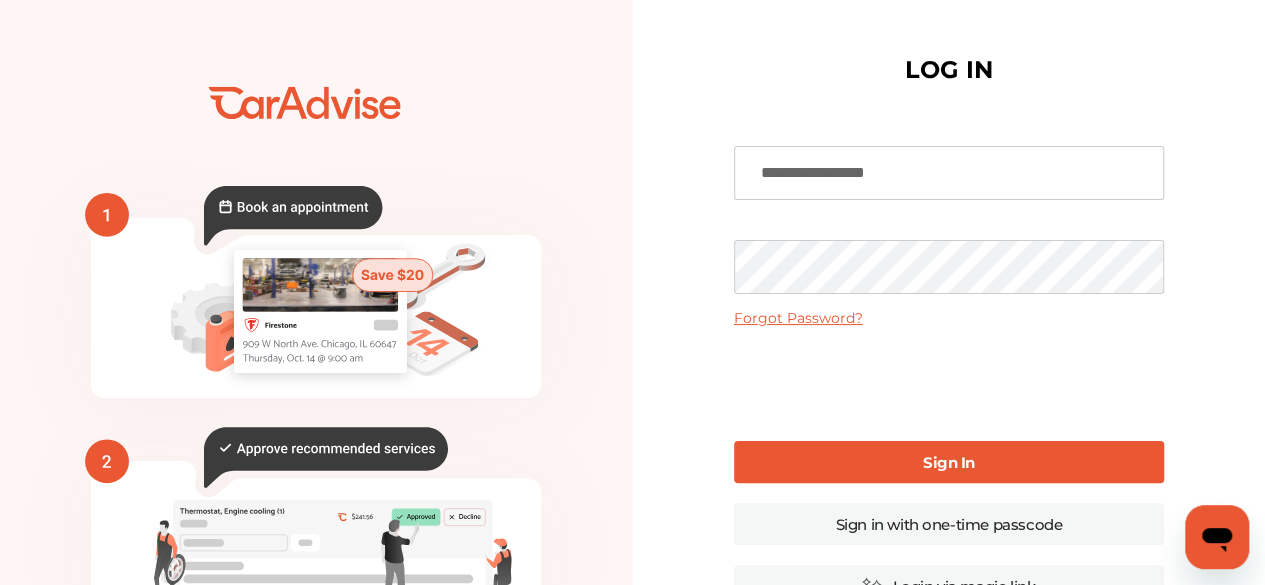 click on "**********" at bounding box center (949, 173) 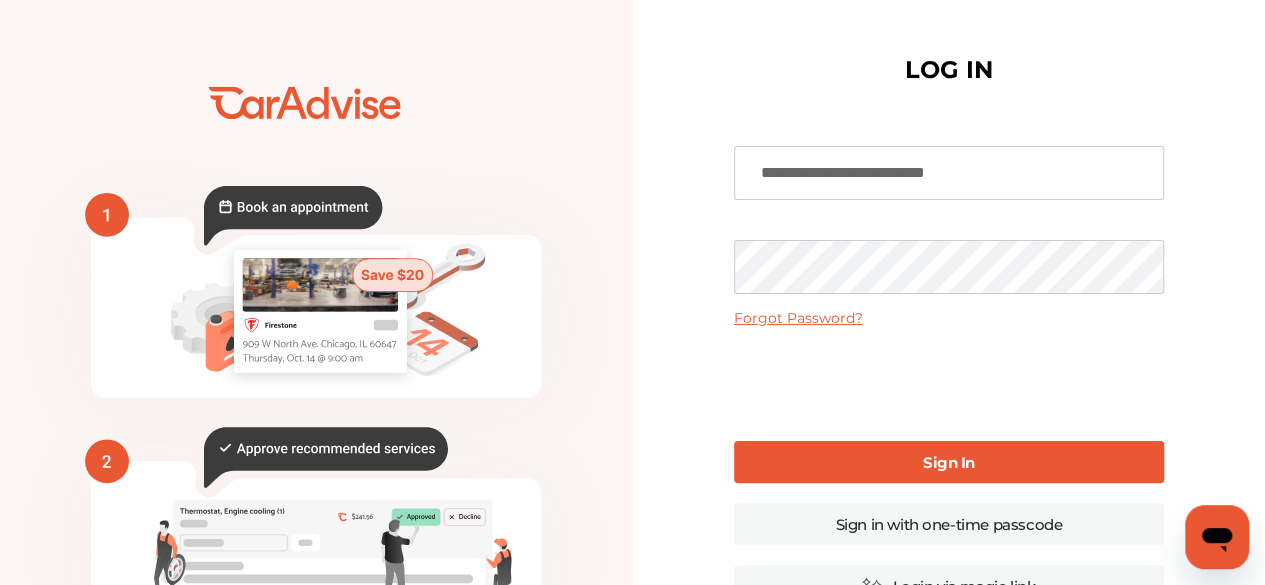type on "**********" 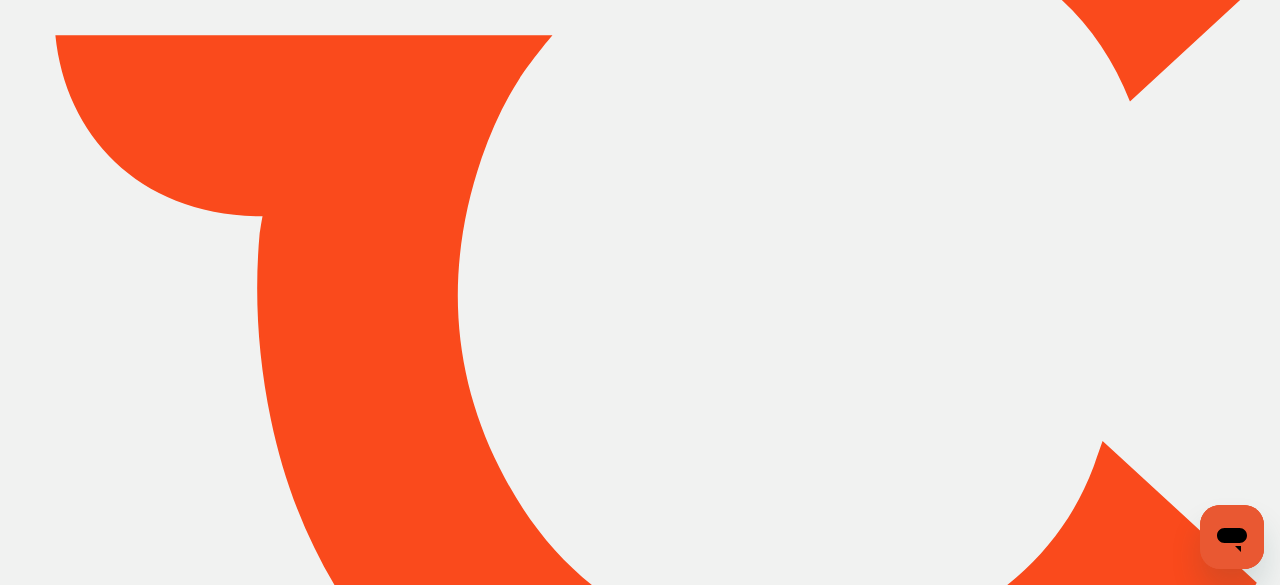 type on "*******" 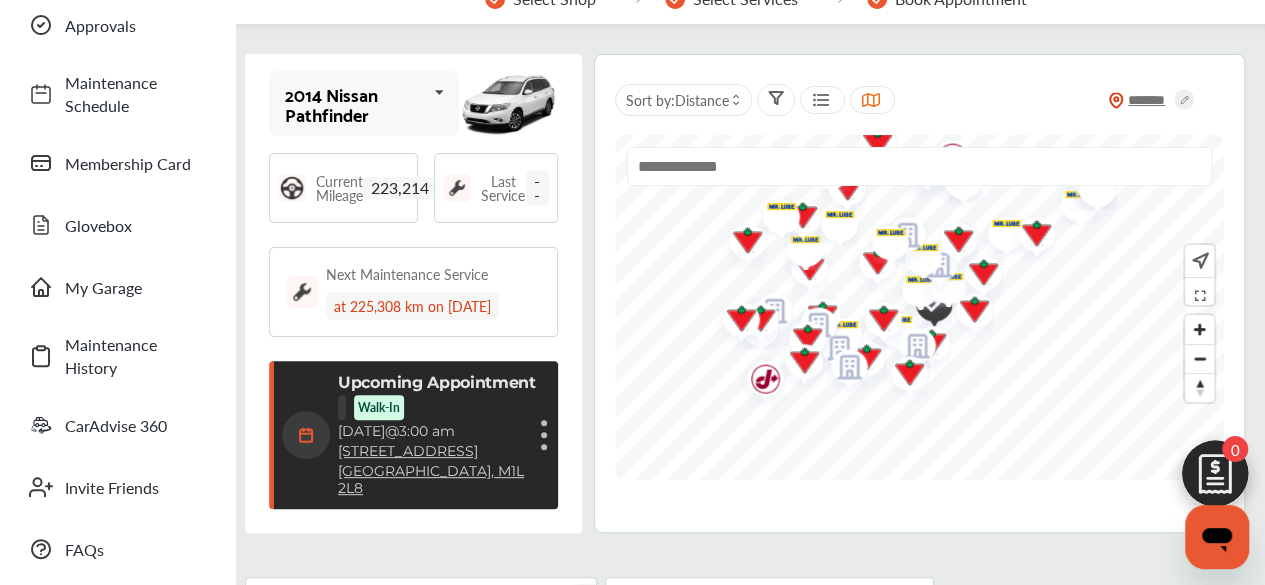 scroll, scrollTop: 143, scrollLeft: 0, axis: vertical 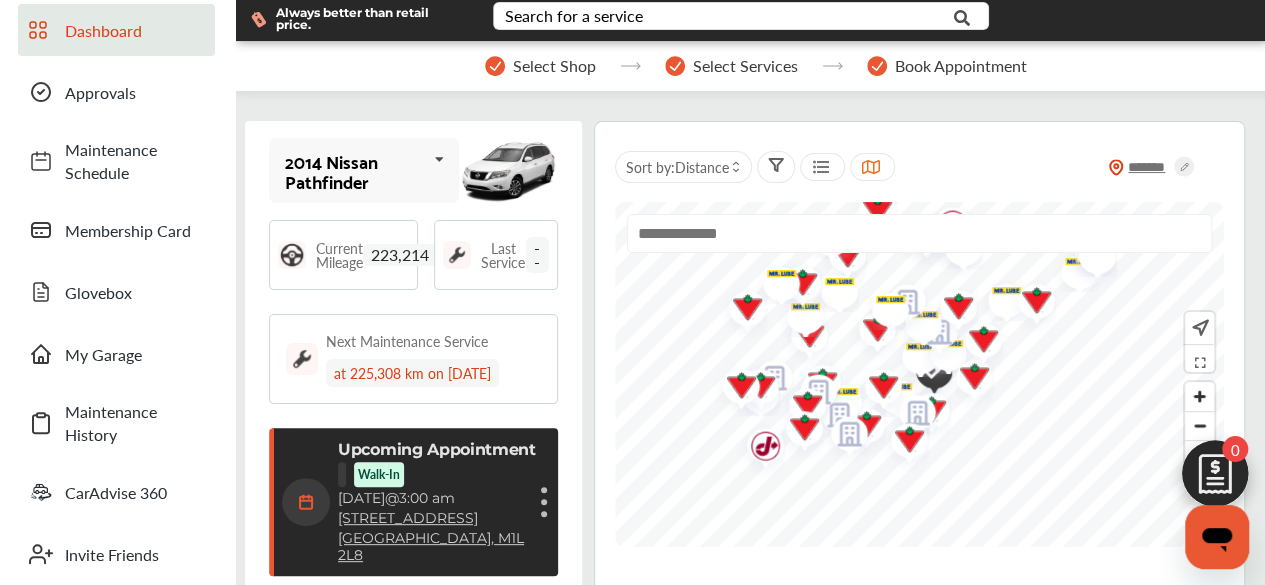 click on "--" at bounding box center (537, 255) 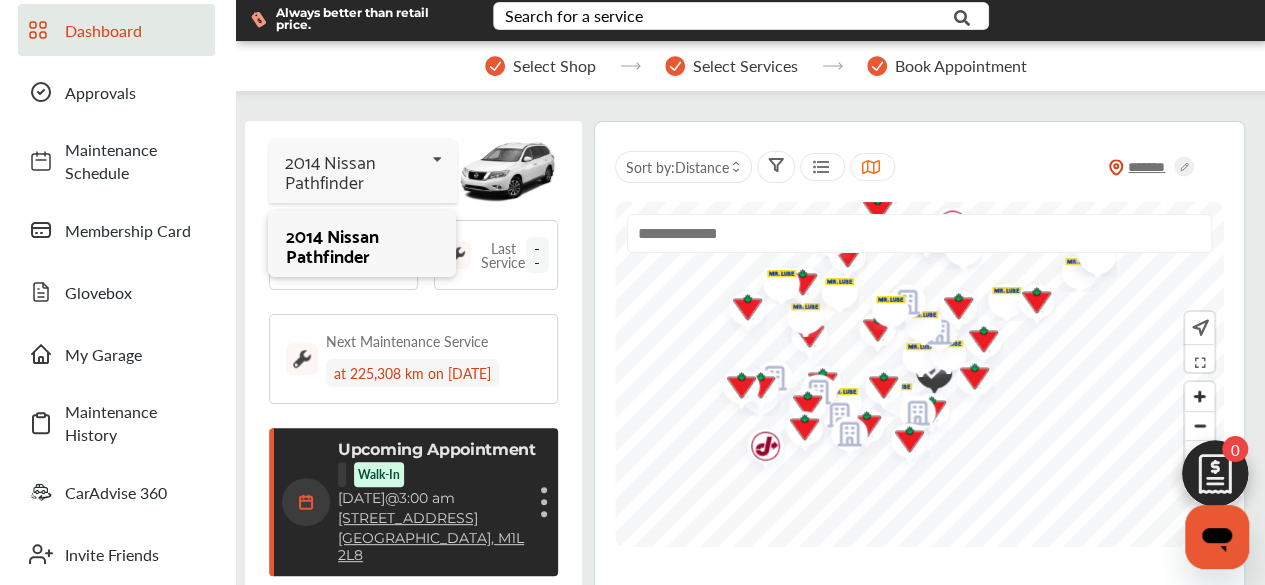 click at bounding box center [437, 159] 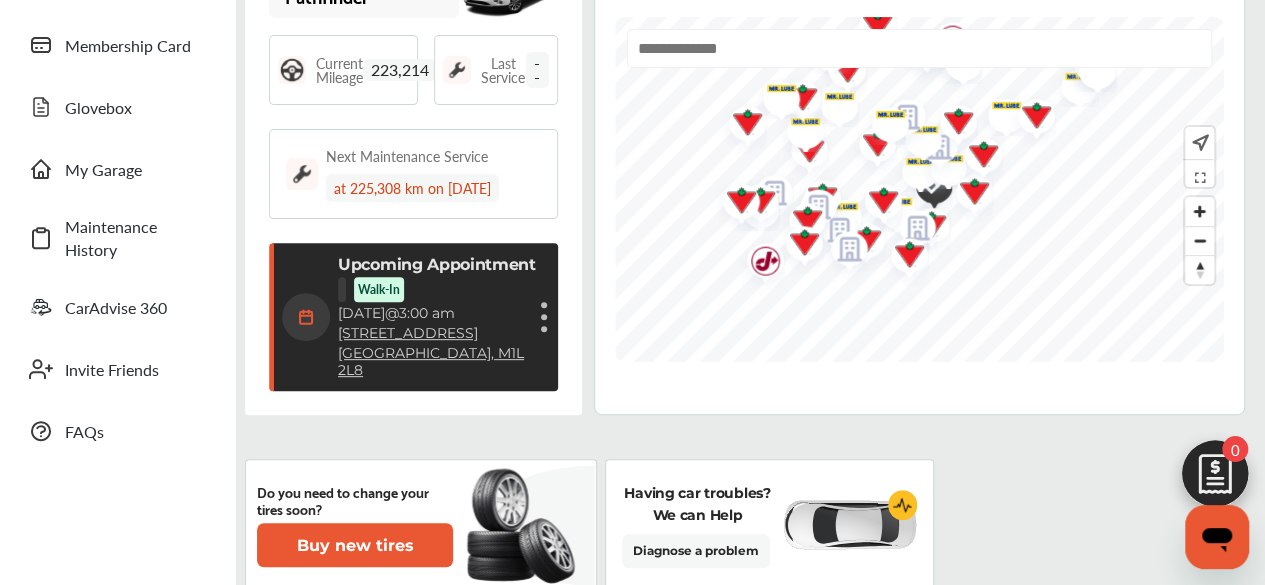 scroll, scrollTop: 309, scrollLeft: 0, axis: vertical 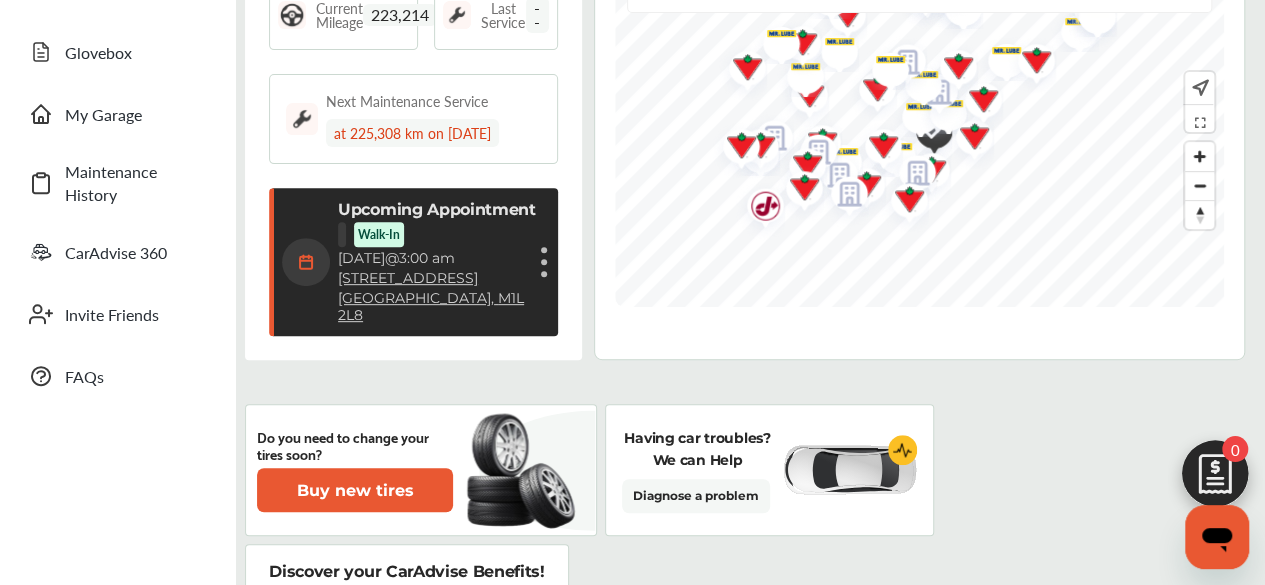 click on "Cancel appointment Modify appointment Show details" at bounding box center (544, 262) 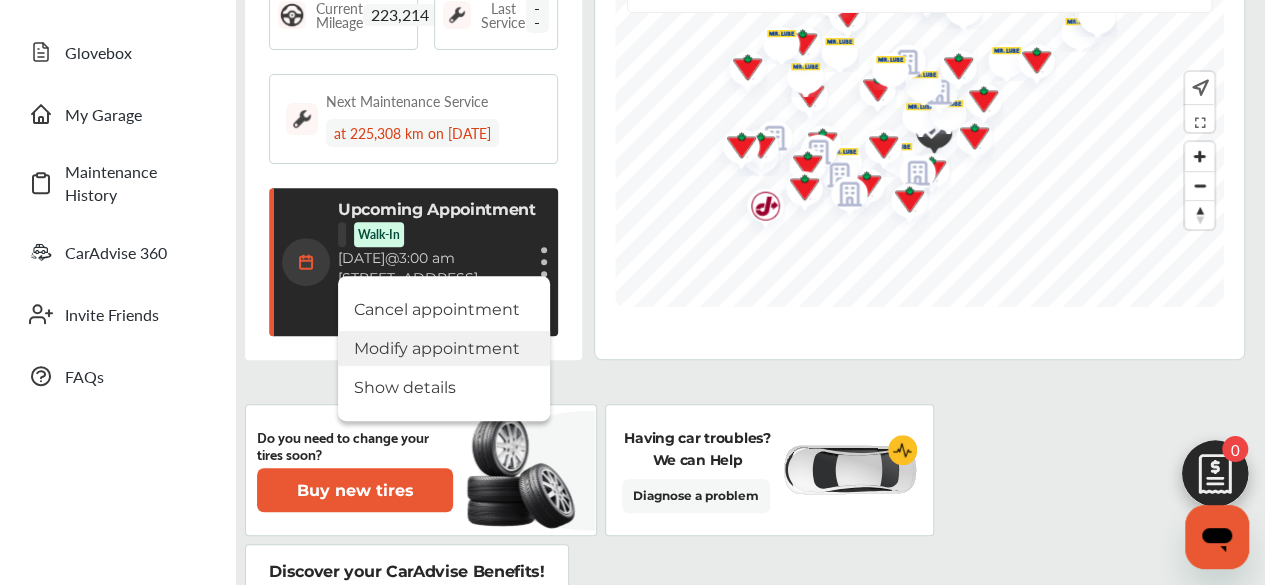 click on "Modify appointment" at bounding box center [444, 348] 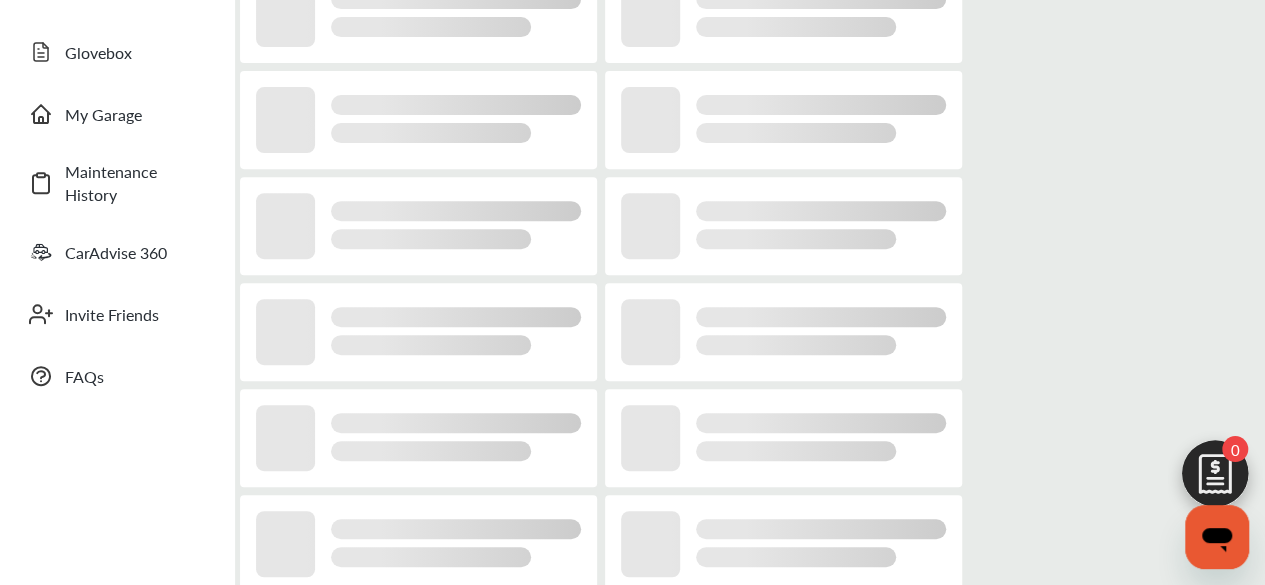 scroll, scrollTop: 0, scrollLeft: 0, axis: both 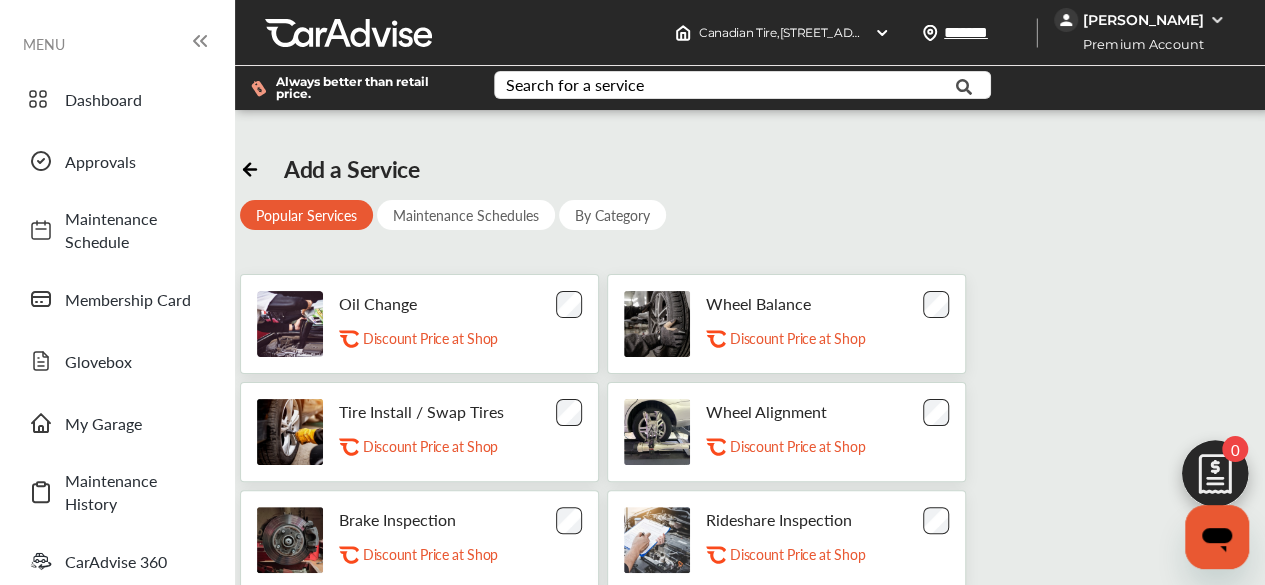 click 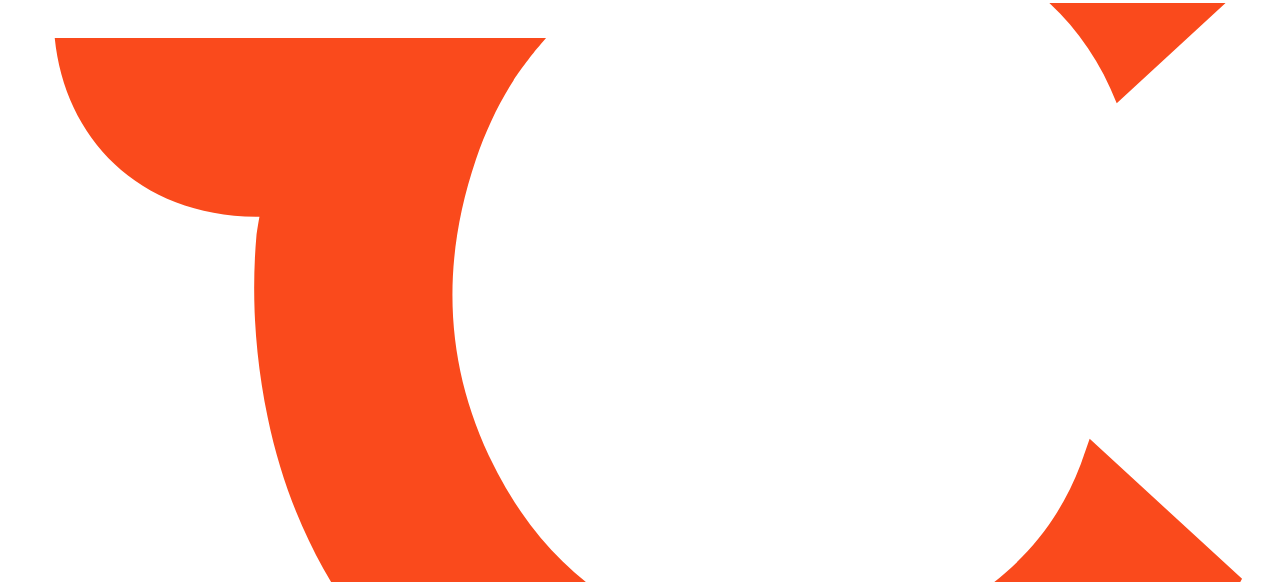 scroll, scrollTop: 0, scrollLeft: 0, axis: both 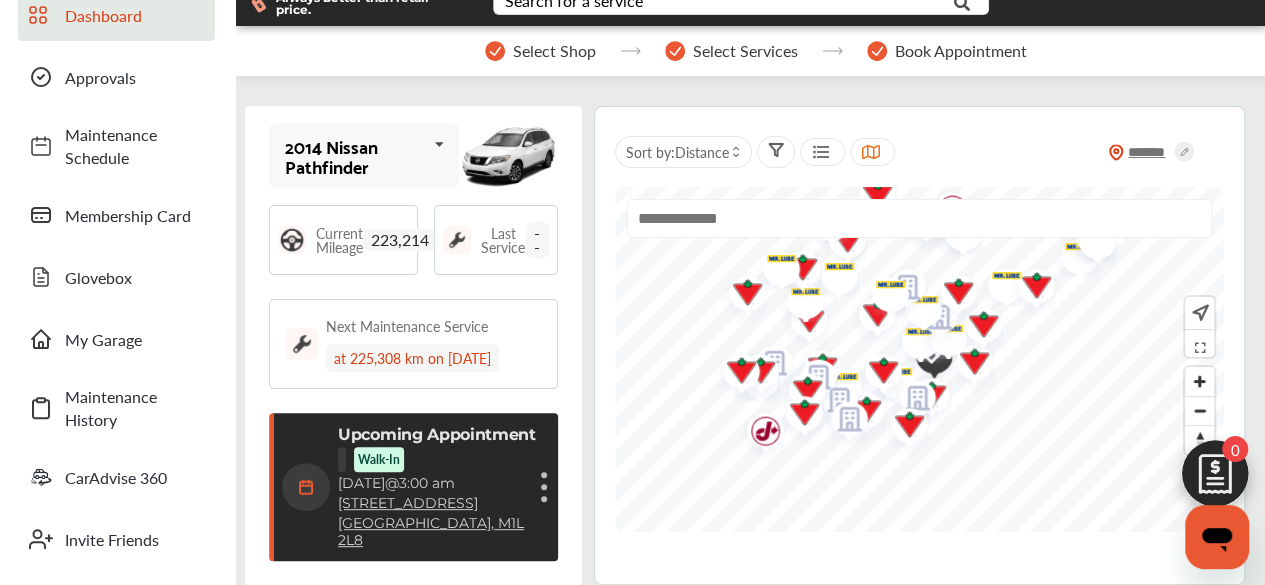 click at bounding box center (1215, 479) 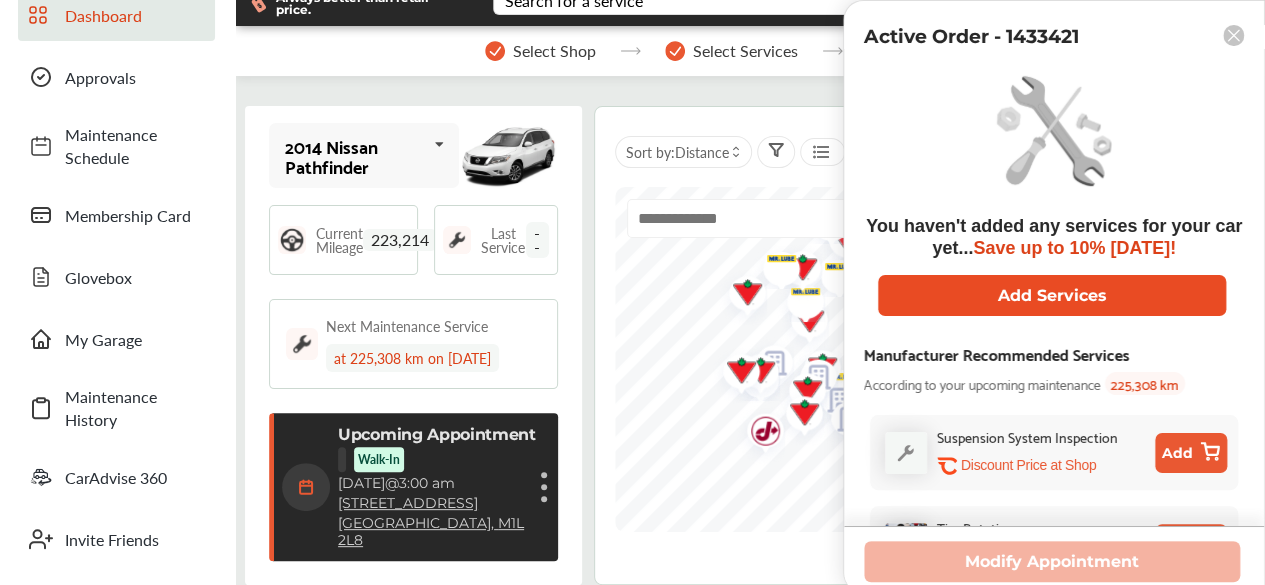 click on "Add Services" at bounding box center (1052, 295) 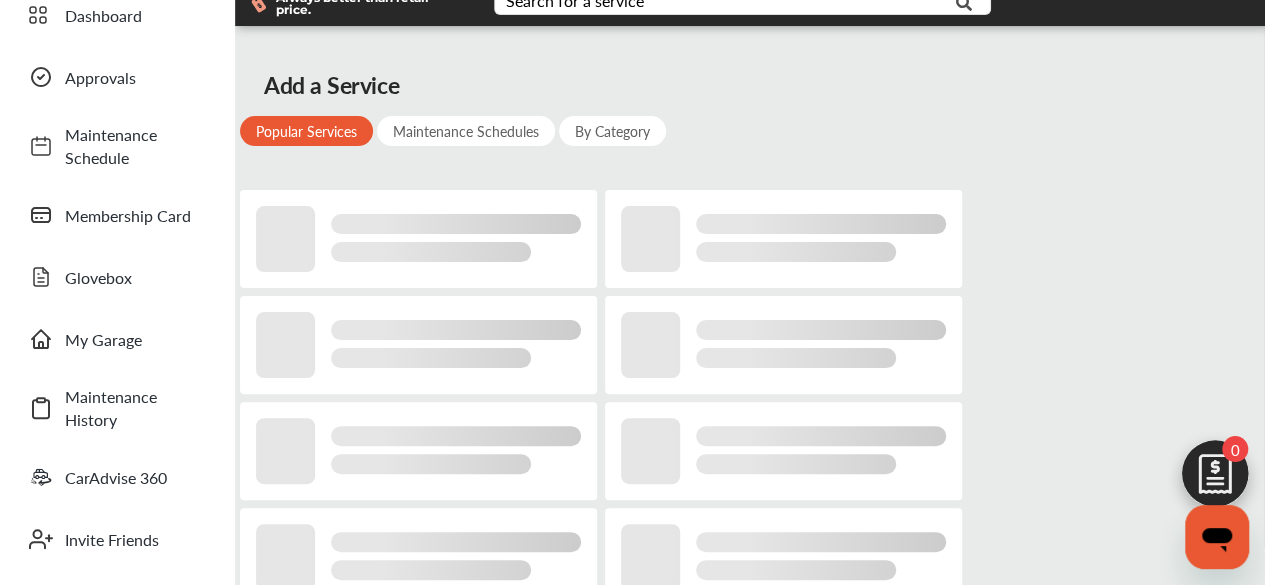 scroll, scrollTop: 0, scrollLeft: 0, axis: both 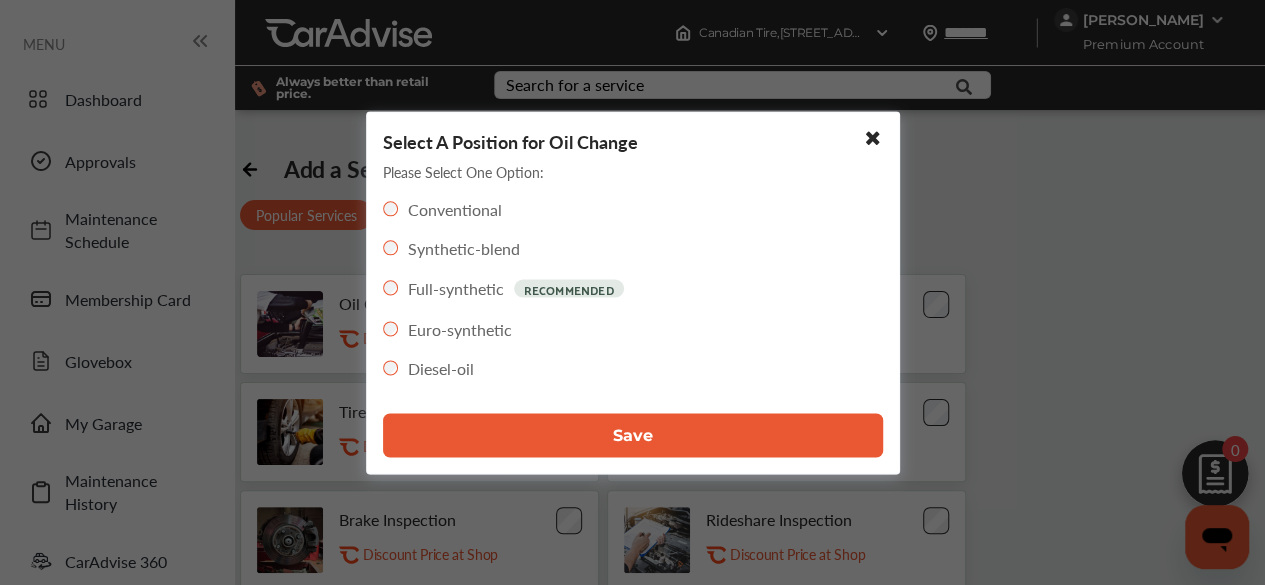 click on "Save" at bounding box center (633, 435) 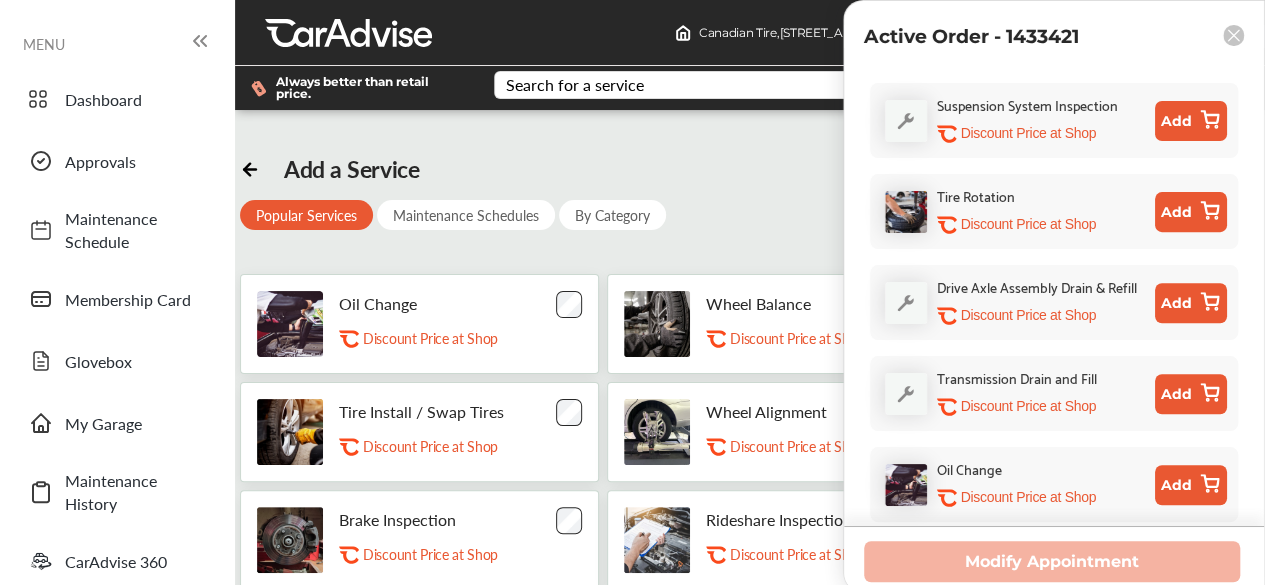 scroll, scrollTop: 359, scrollLeft: 0, axis: vertical 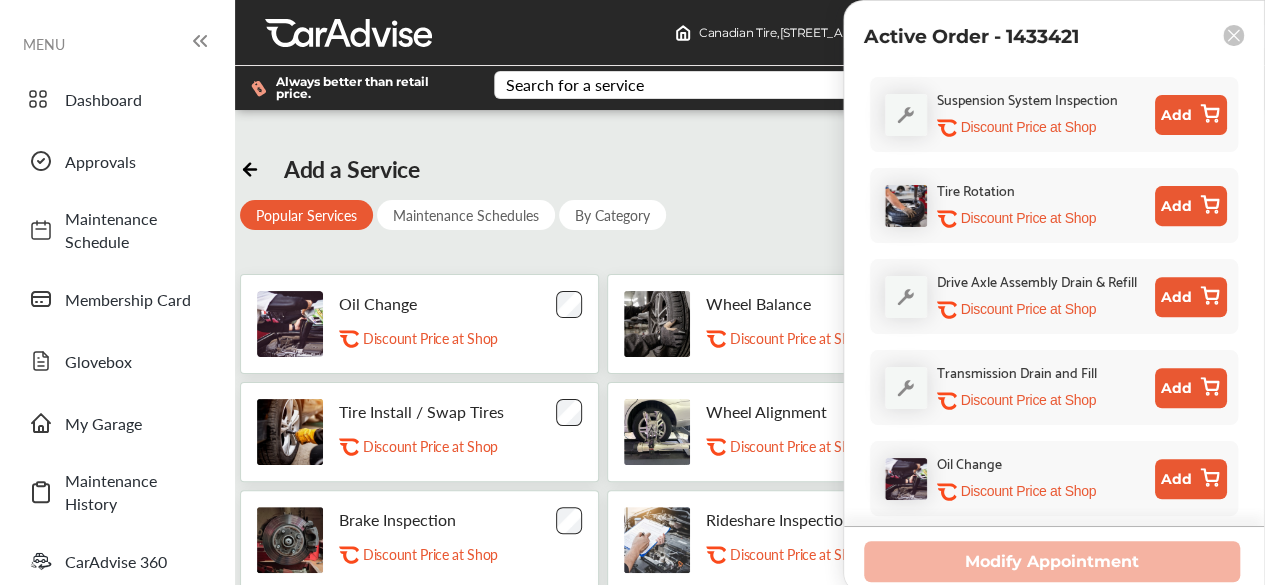 click on "Discount Price at Shop" at bounding box center (1028, 491) 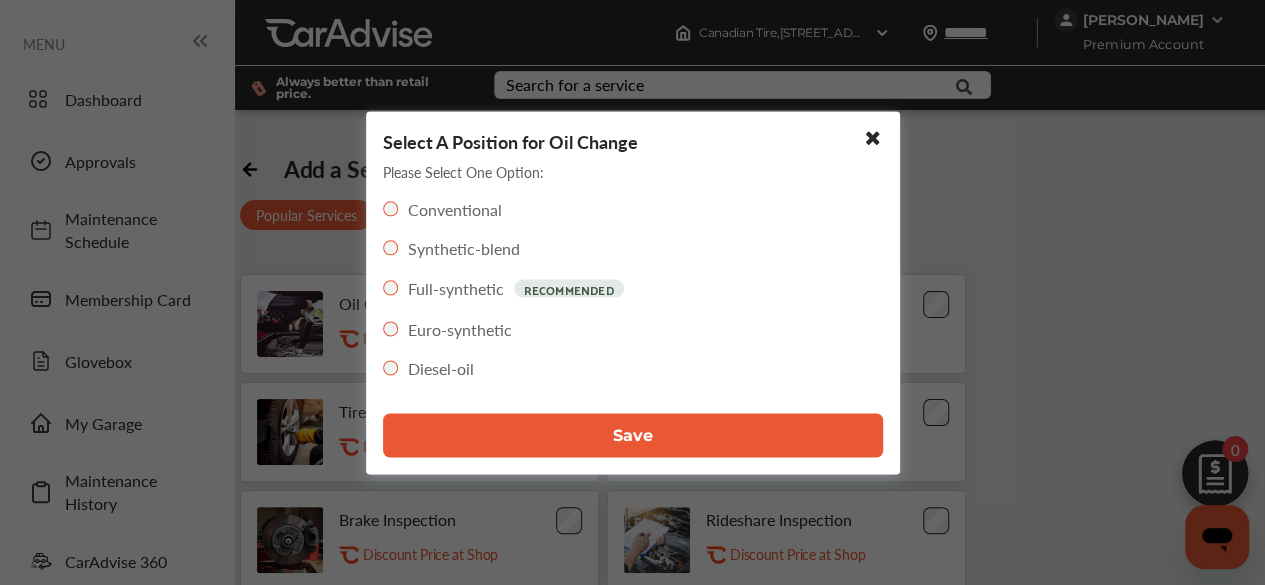 scroll, scrollTop: 349, scrollLeft: 0, axis: vertical 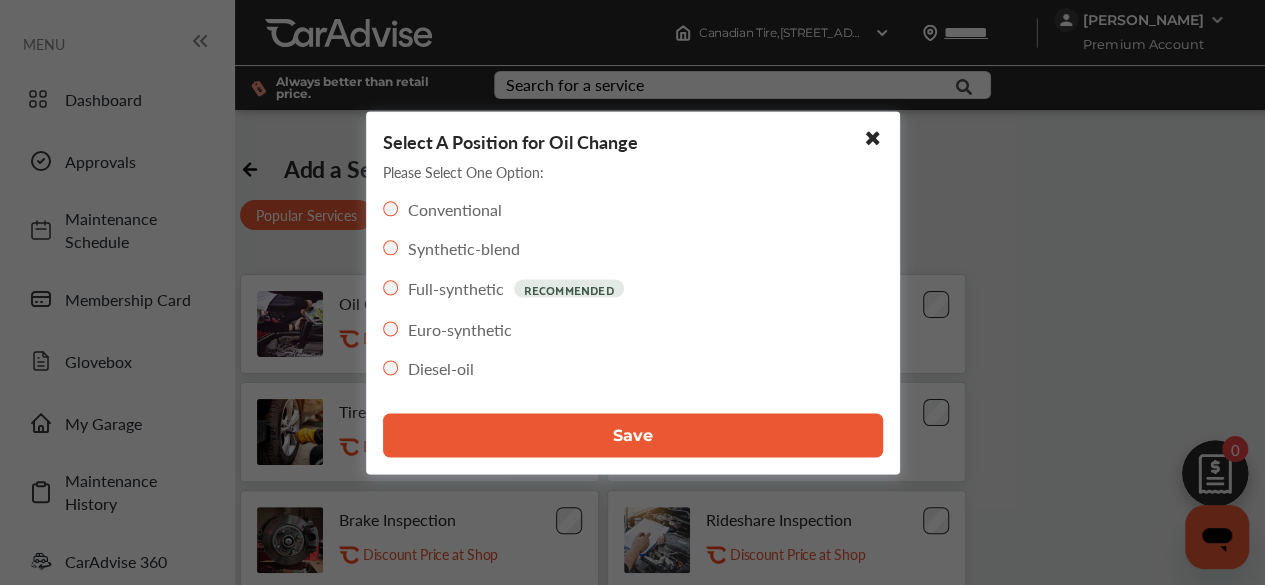 click on "Save" at bounding box center [633, 435] 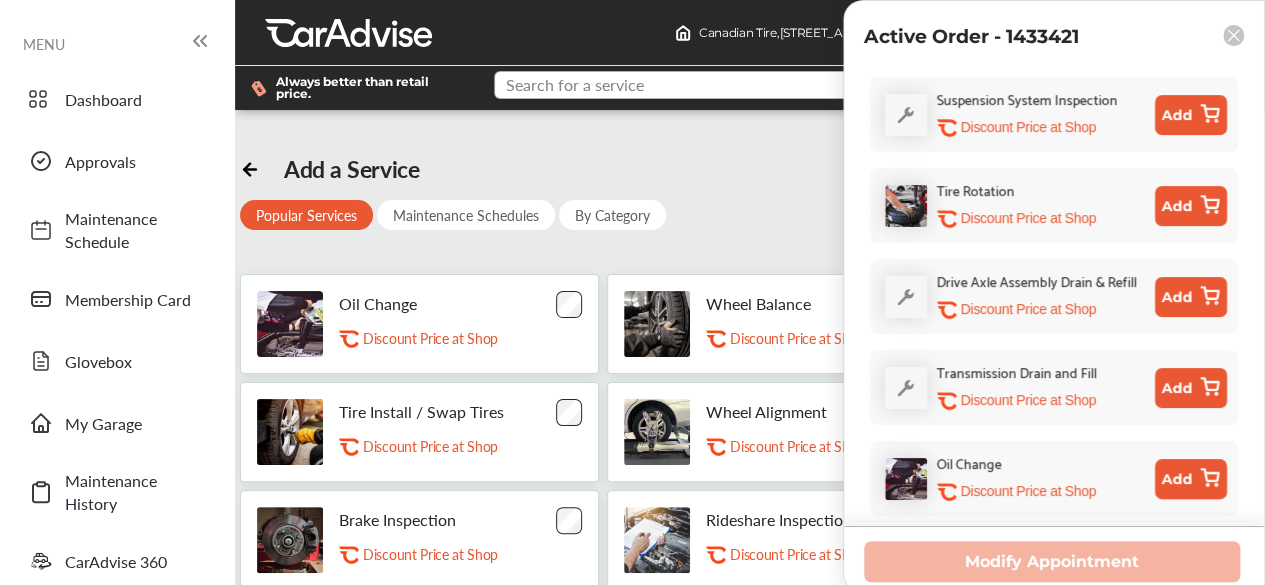 click at bounding box center (731, 87) 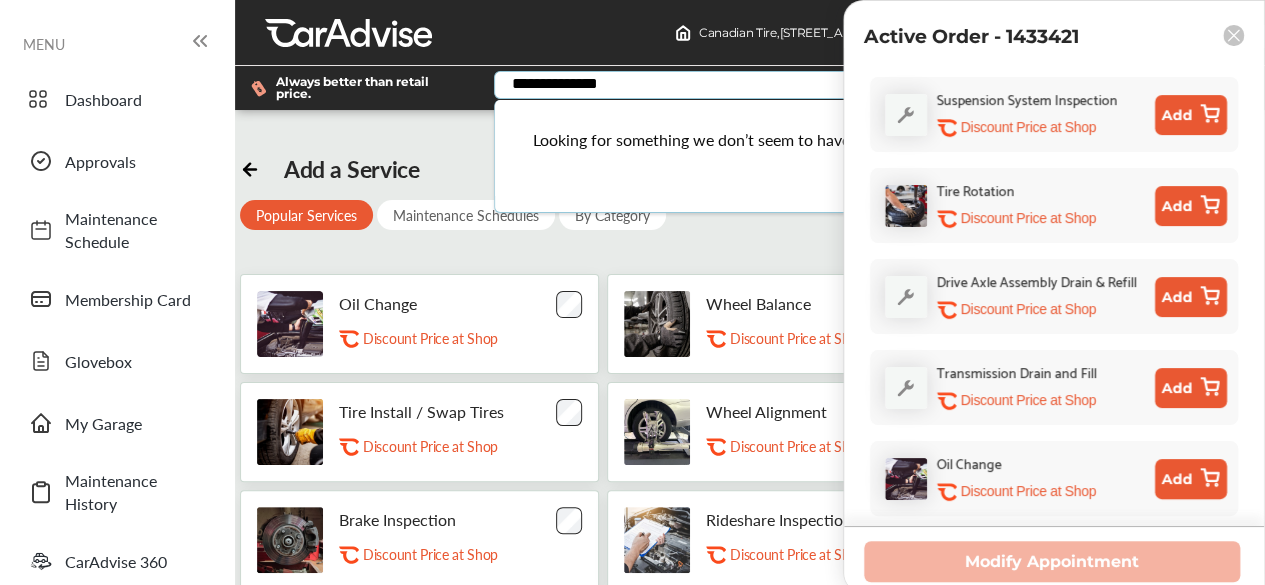 click on "**********" at bounding box center [731, 87] 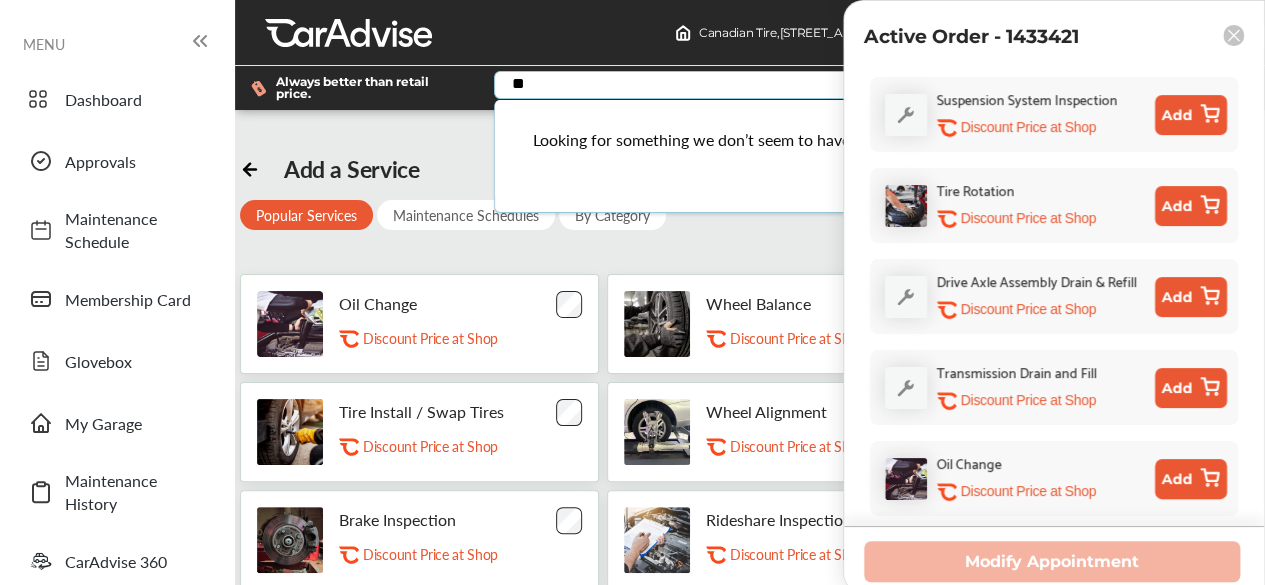 type on "*" 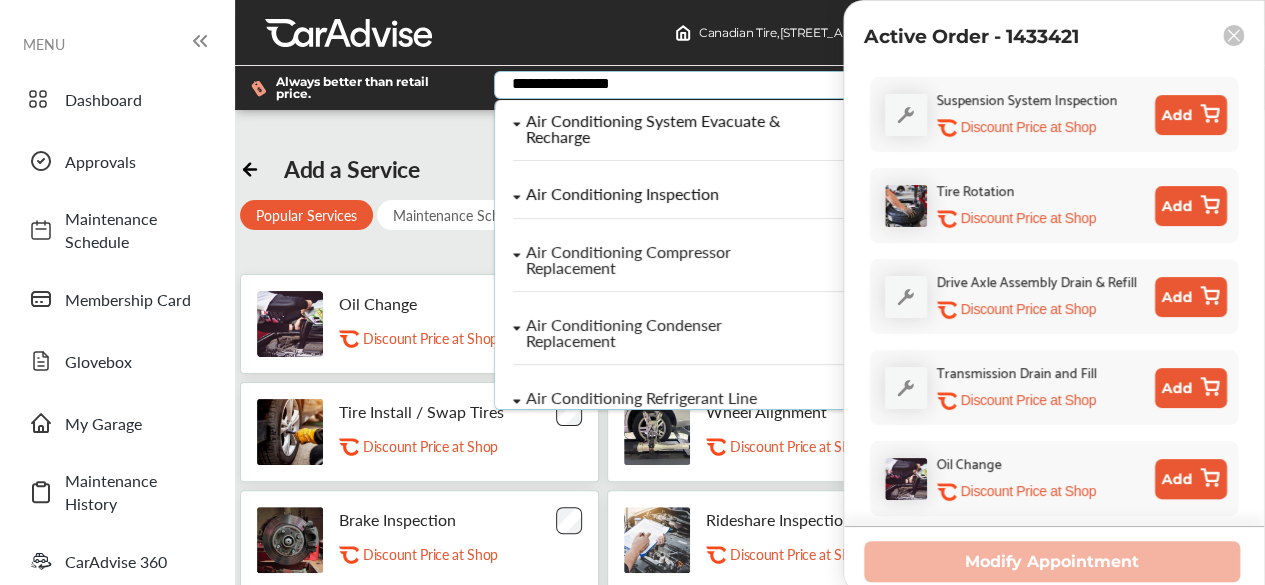 type on "**********" 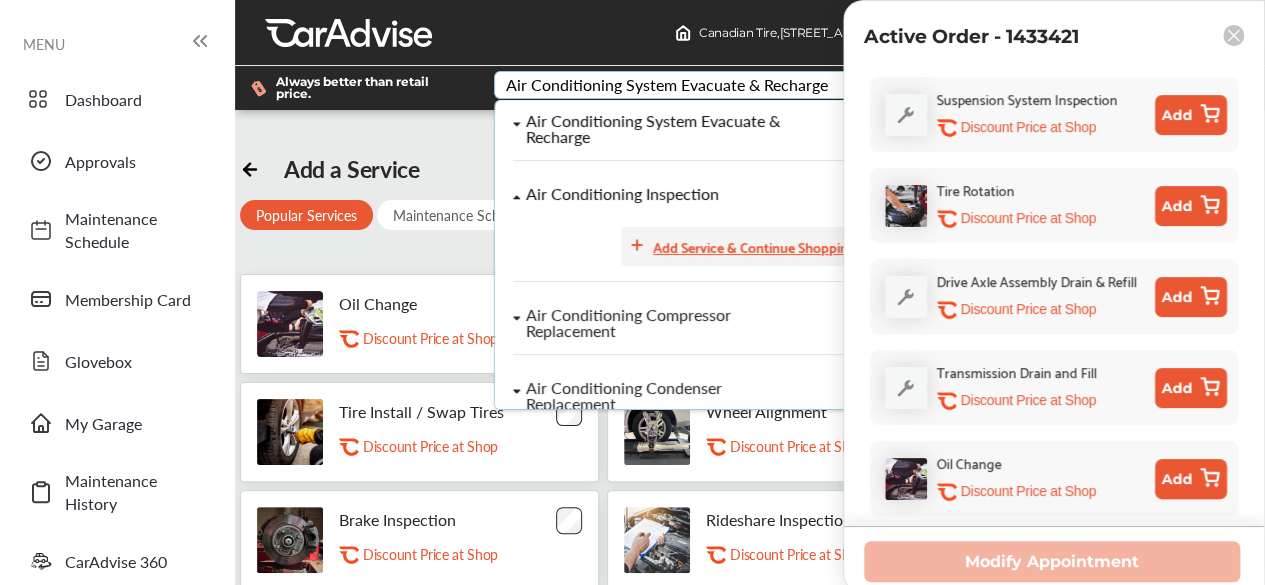 click on "Add Service & Continue Shopping" at bounding box center (754, 246) 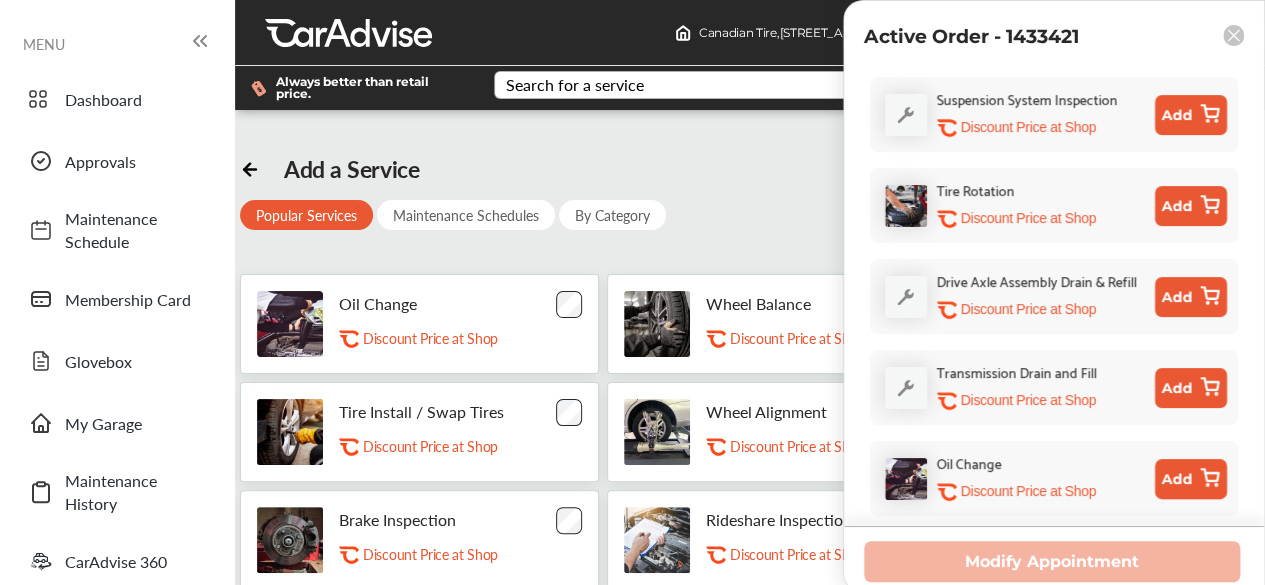 click at bounding box center (549, 33) 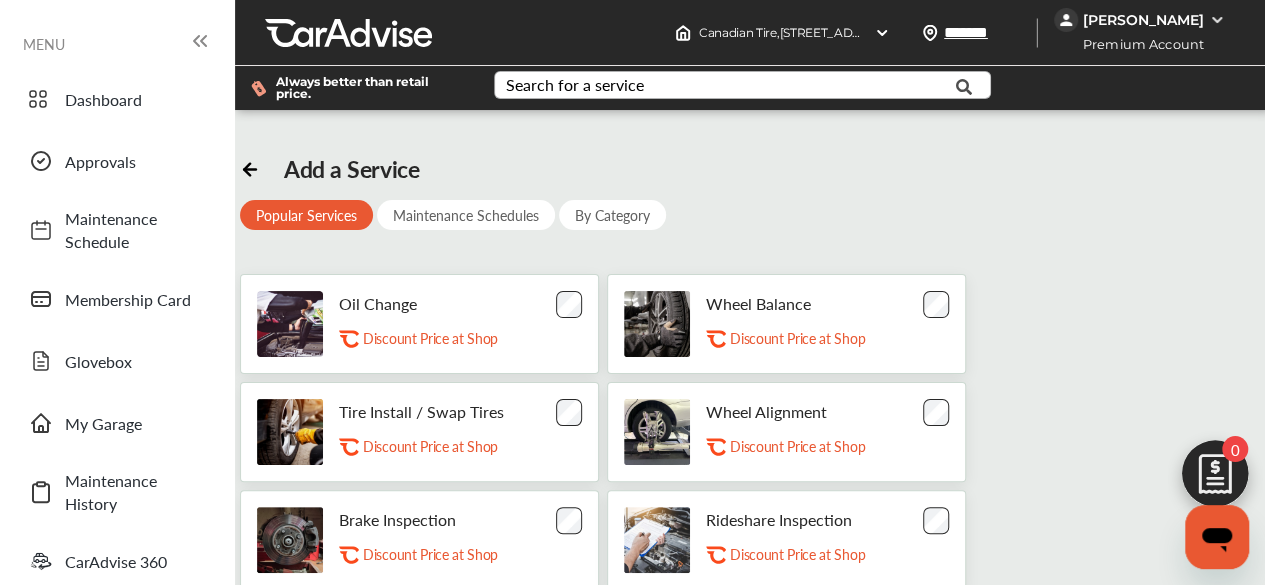 scroll, scrollTop: 0, scrollLeft: 0, axis: both 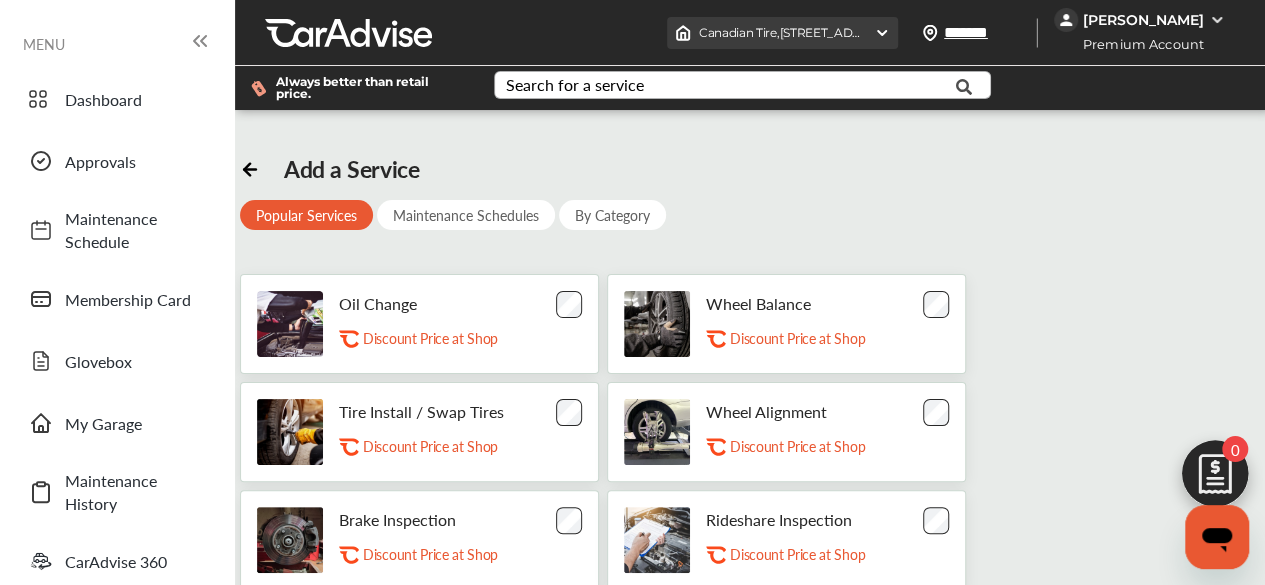 click at bounding box center (882, 33) 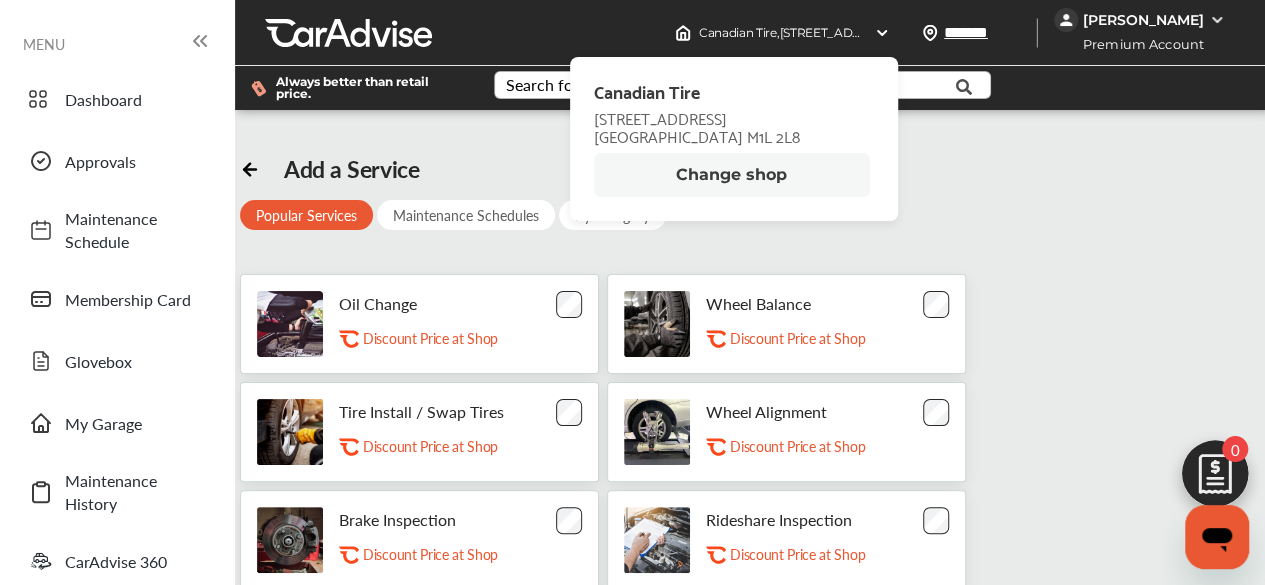 click on "Change shop" at bounding box center (732, 175) 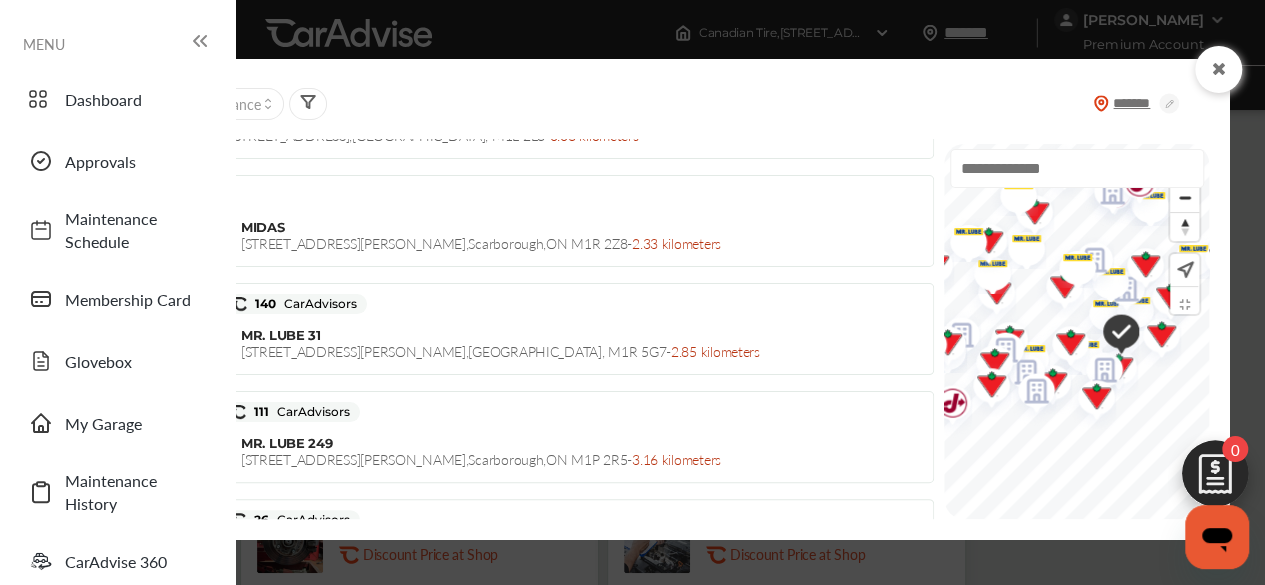 scroll, scrollTop: 0, scrollLeft: 0, axis: both 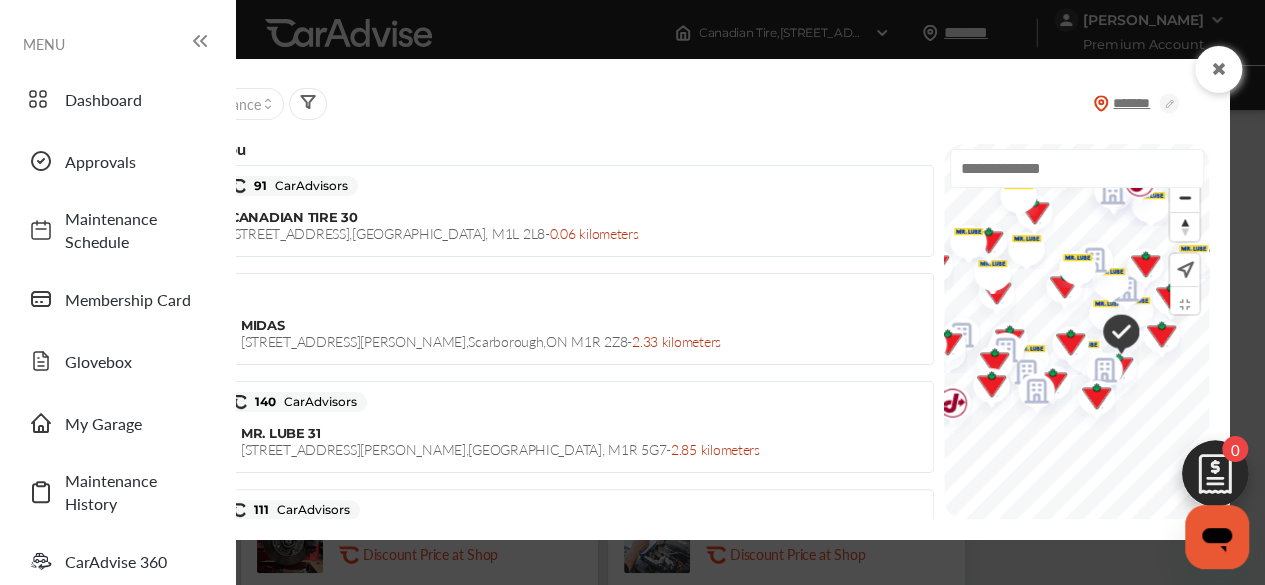 click on "*******" at bounding box center [1136, 103] 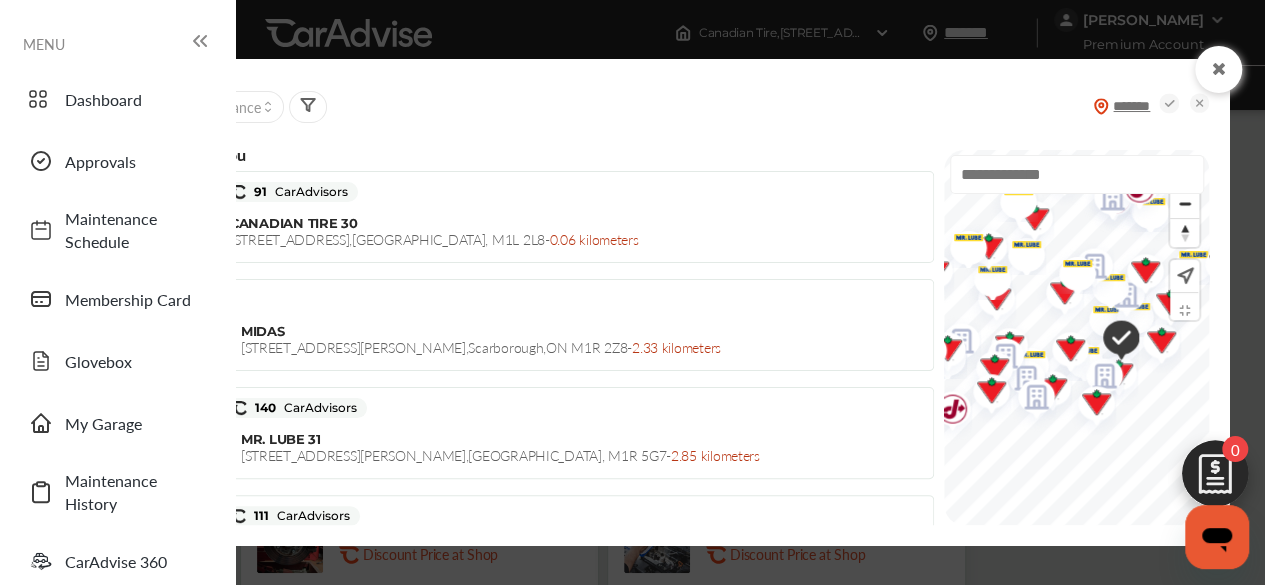 click at bounding box center (1101, 106) 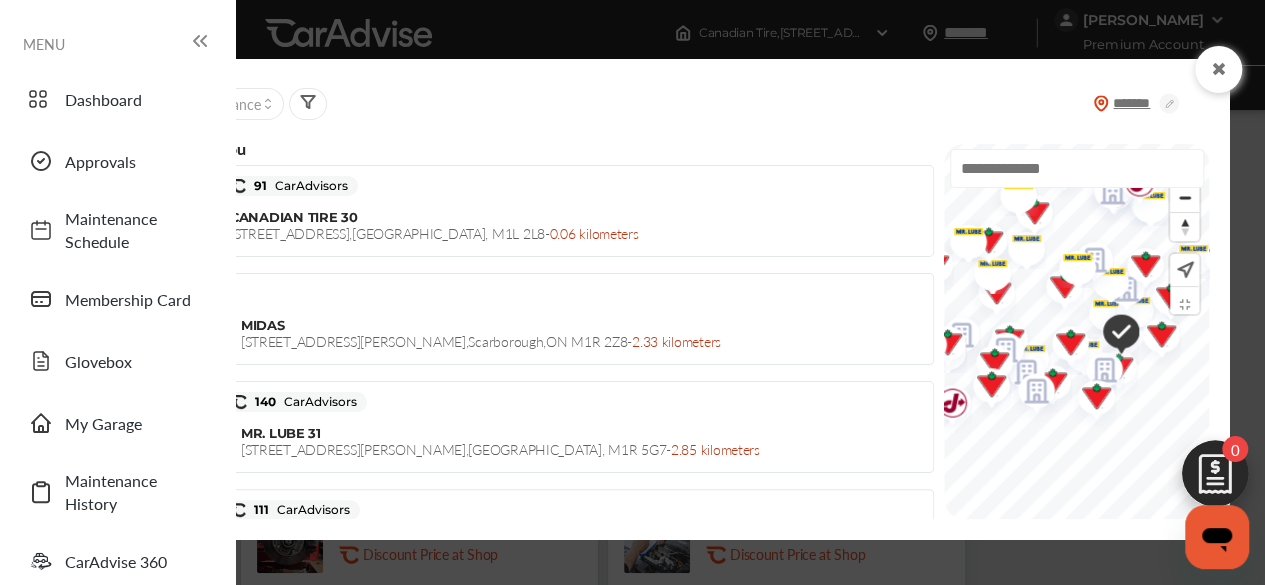 click on "*******" at bounding box center [1136, 103] 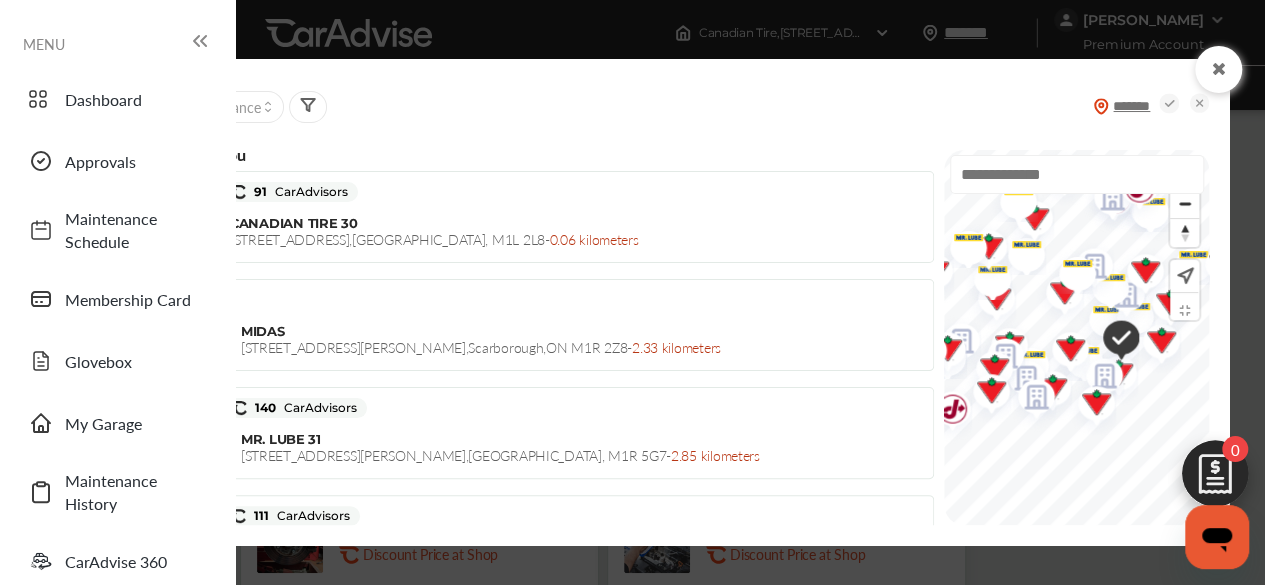 click on "*******" at bounding box center (1136, 106) 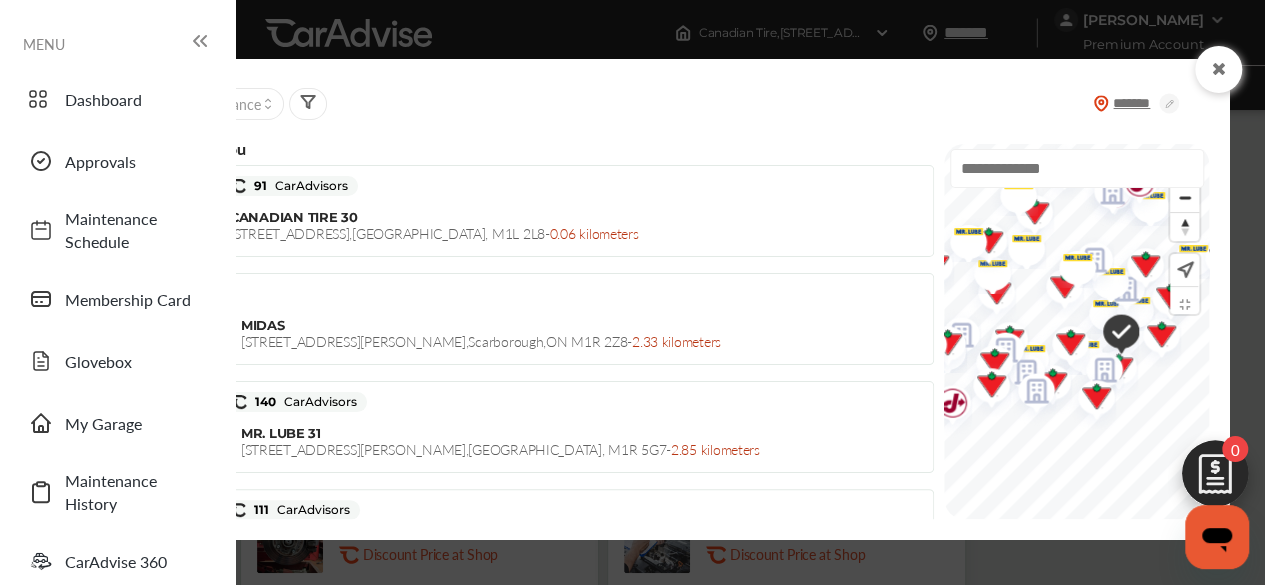 click at bounding box center (268, 104) 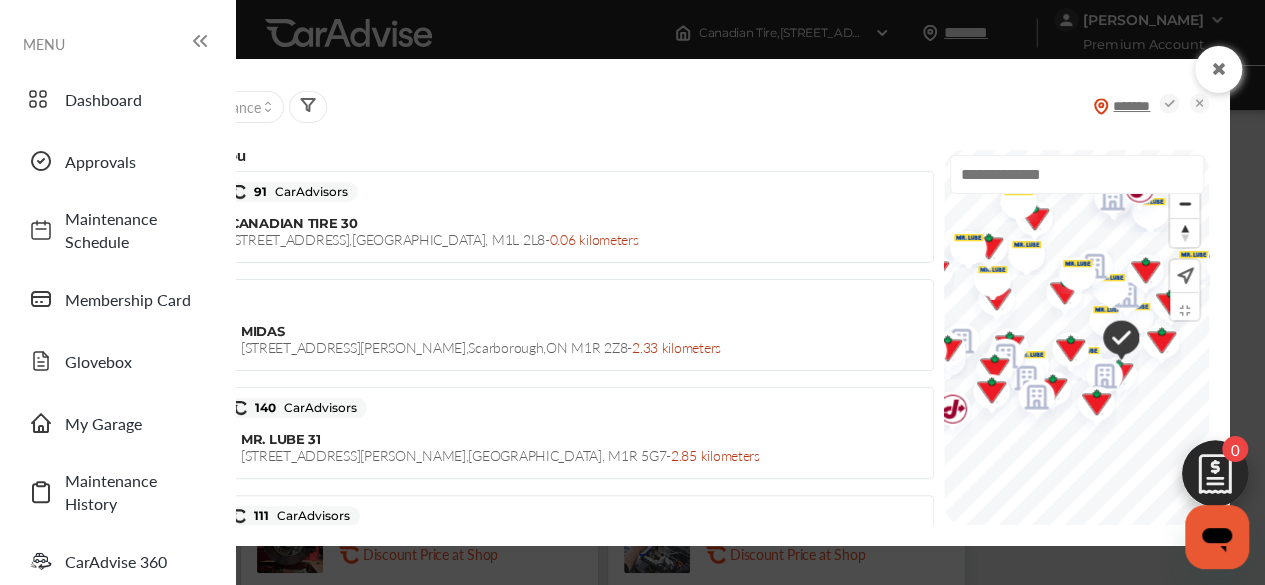 click at bounding box center (1101, 106) 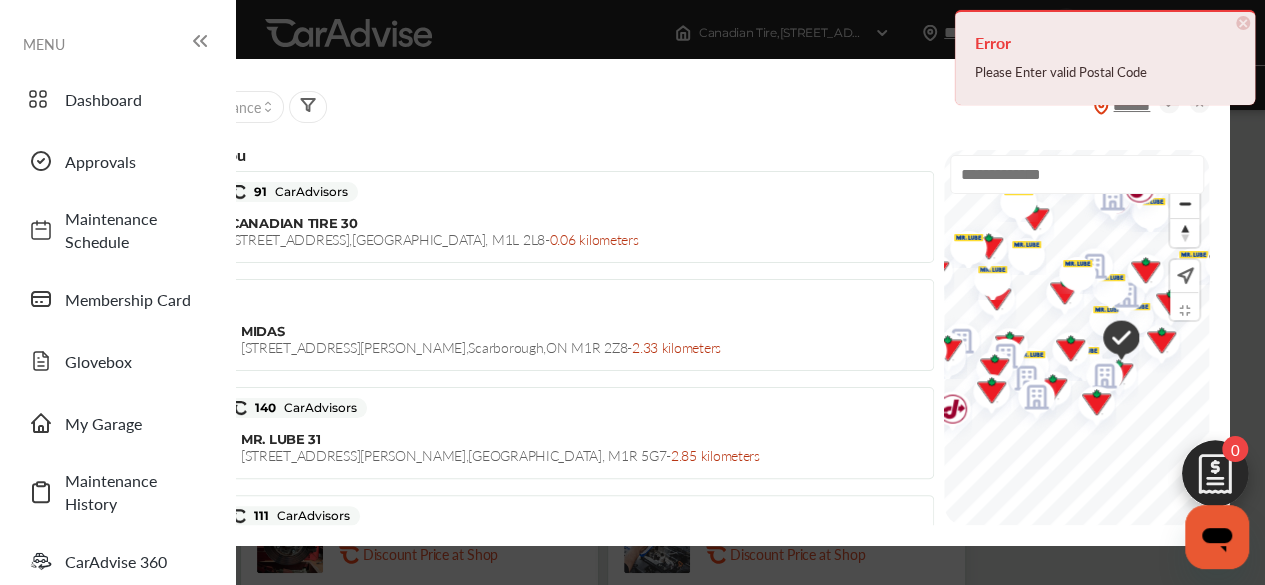 click on "Error Please Enter valid Postal Code × Dismiss" at bounding box center [1105, 57] 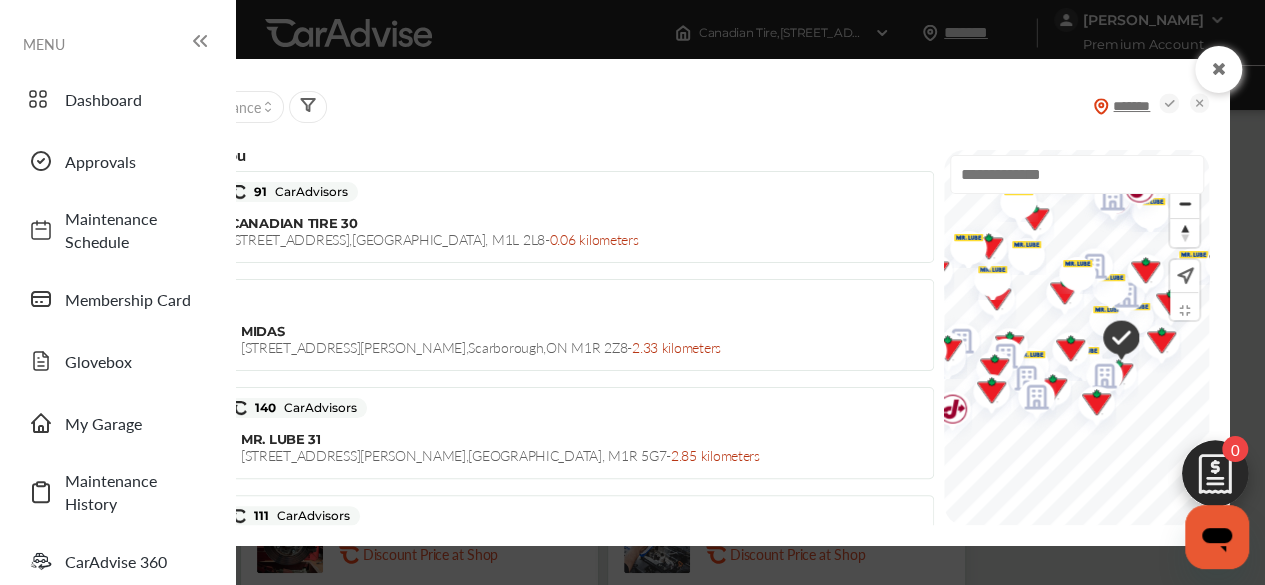 click on "*******" at bounding box center (1136, 106) 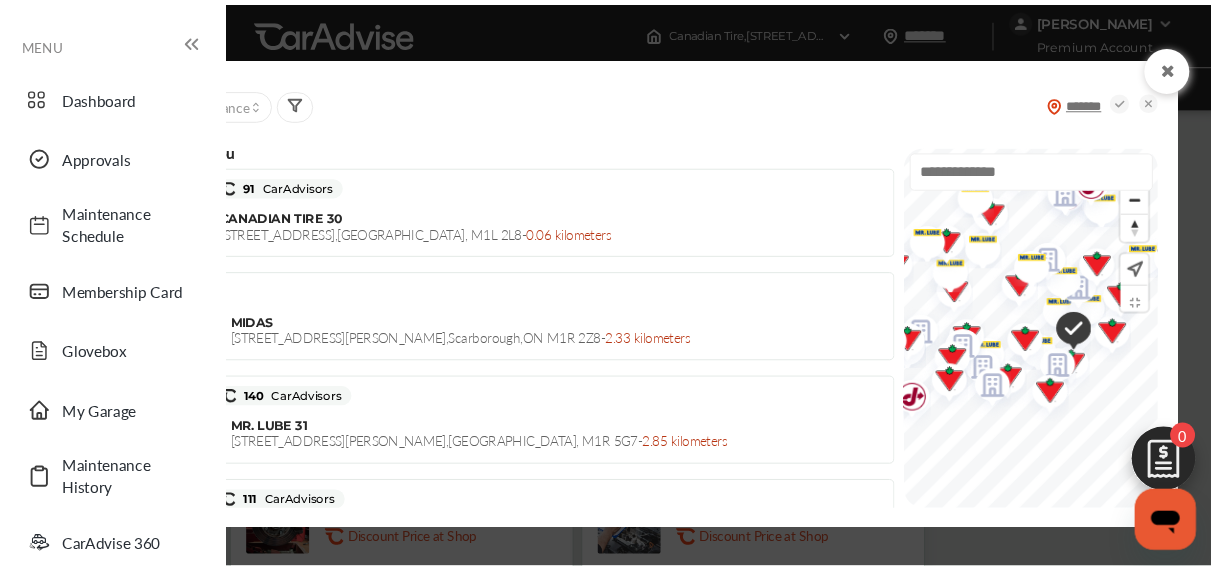 scroll, scrollTop: 0, scrollLeft: 0, axis: both 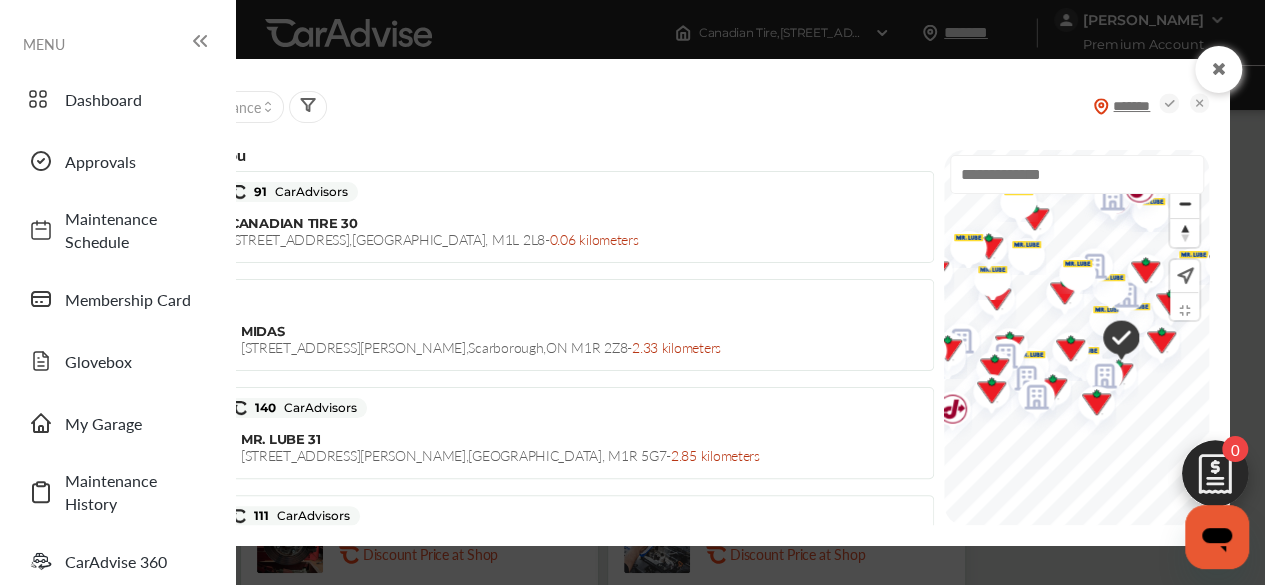 click at bounding box center (1101, 106) 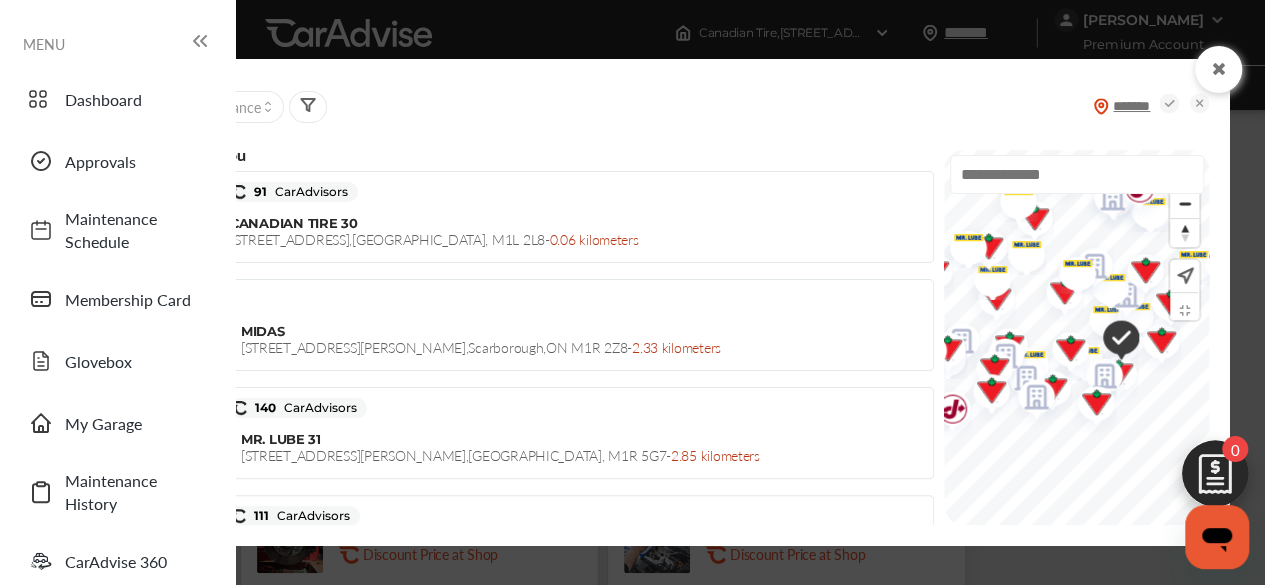 click on "*******" at bounding box center [1136, 106] 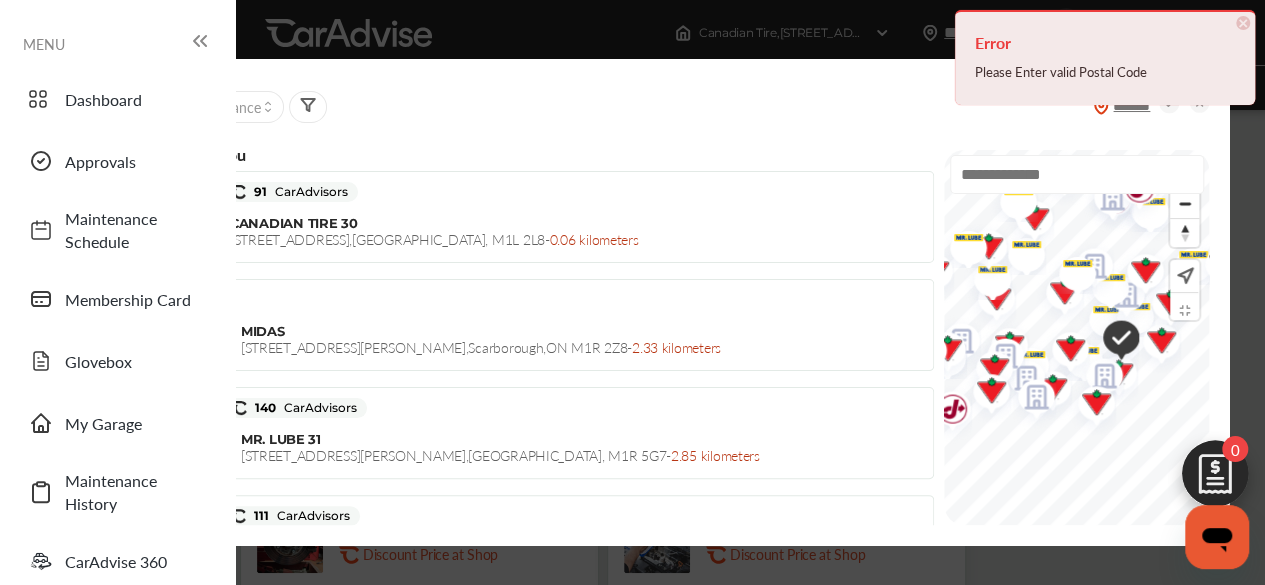 click on "Error Please Enter valid Postal Code × Dismiss" at bounding box center (1105, 57) 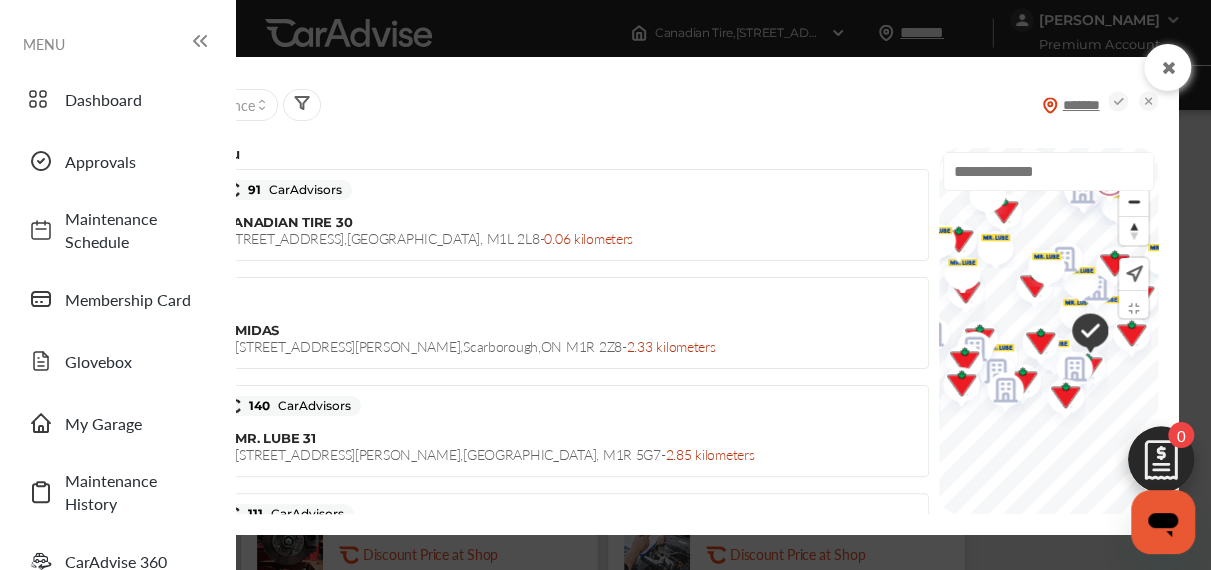 click on "*******
Sort by :  Distance
Closest to you   5.0   91    CarAdvisors CANADIAN TIRE 30 [STREET_ADDRESS]  -  0.06 kilometers MIDAS [STREET_ADDRESS][PERSON_NAME]  -  2.33 kilometers   4.6   140    CarAdvisors MR. LUBE 31 [STREET_ADDRESS][PERSON_NAME]  -  2.85 kilometers   5.0   111    CarAdvisors MR. LUBE [STREET_ADDRESS][PERSON_NAME]  -  3.16 kilometers   3.4   26    CarAdvisors CANADIAN TIRE [STREET_ADDRESS][PERSON_NAME]  -  4.14 kilometers MIDAS [STREET_ADDRESS]  -  4.45 kilometers   4.7   332    CarAdvisors MR. LUBE [STREET_ADDRESS] ,  [GEOGRAPHIC_DATA] ,  ON   M4H 1C2  -  4.49 kilometers   5.0   18    CarAdvisors CANADIAN TIRE [STREET_ADDRESS]  -  4.51 kilometers MIDAS [STREET_ADDRESS][PERSON_NAME]  -  4.9 kilometers   5.0   46    CarAdvisors CANADIAN TIRE 459 ,  [GEOGRAPHIC_DATA]" at bounding box center (649, 295) 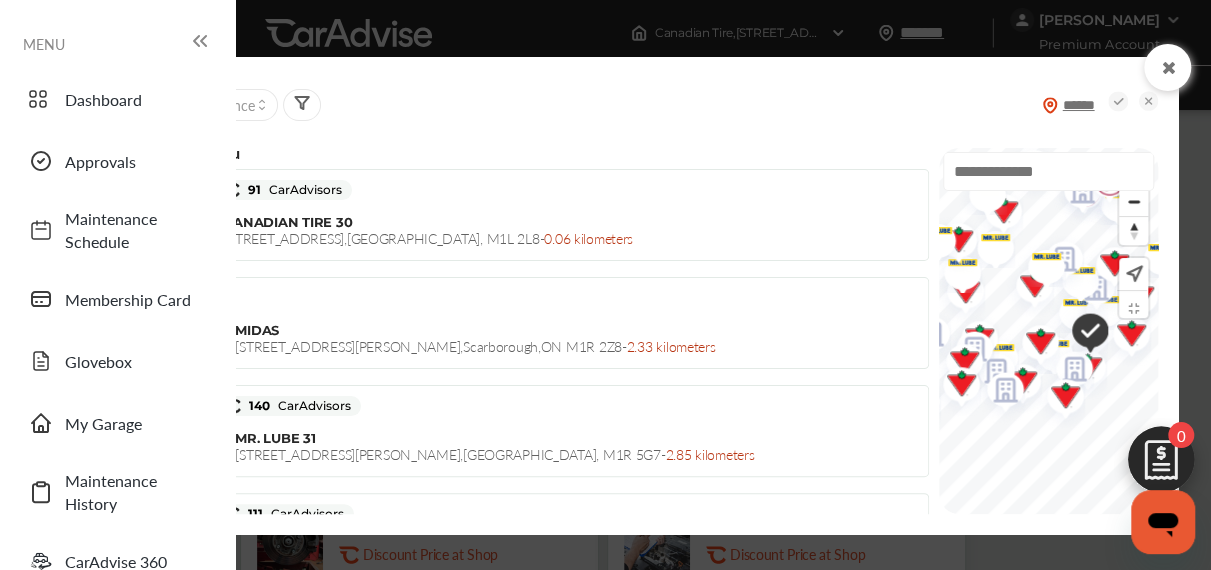 scroll, scrollTop: 0, scrollLeft: 0, axis: both 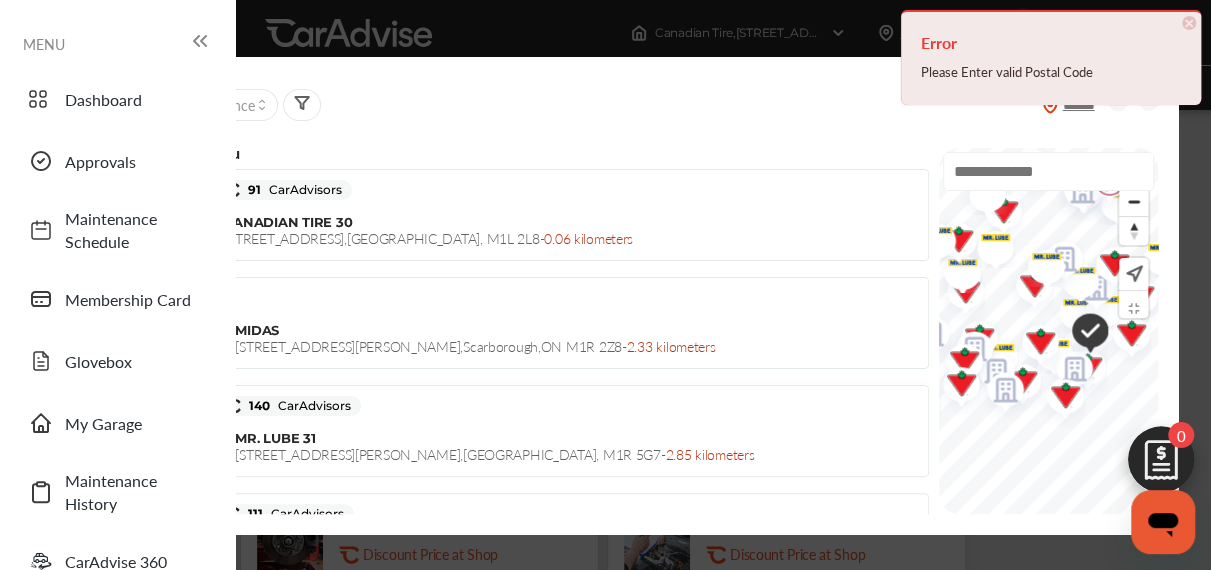 click on "******
Sort by :  Distance" at bounding box center [649, 105] 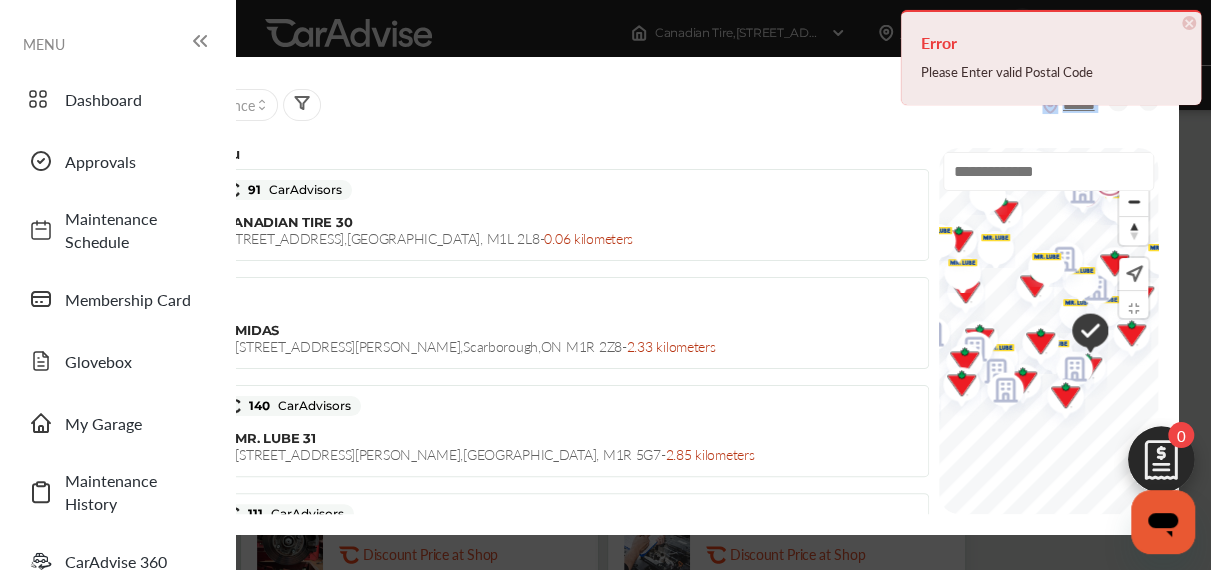 drag, startPoint x: 999, startPoint y: 122, endPoint x: 1053, endPoint y: 119, distance: 54.08327 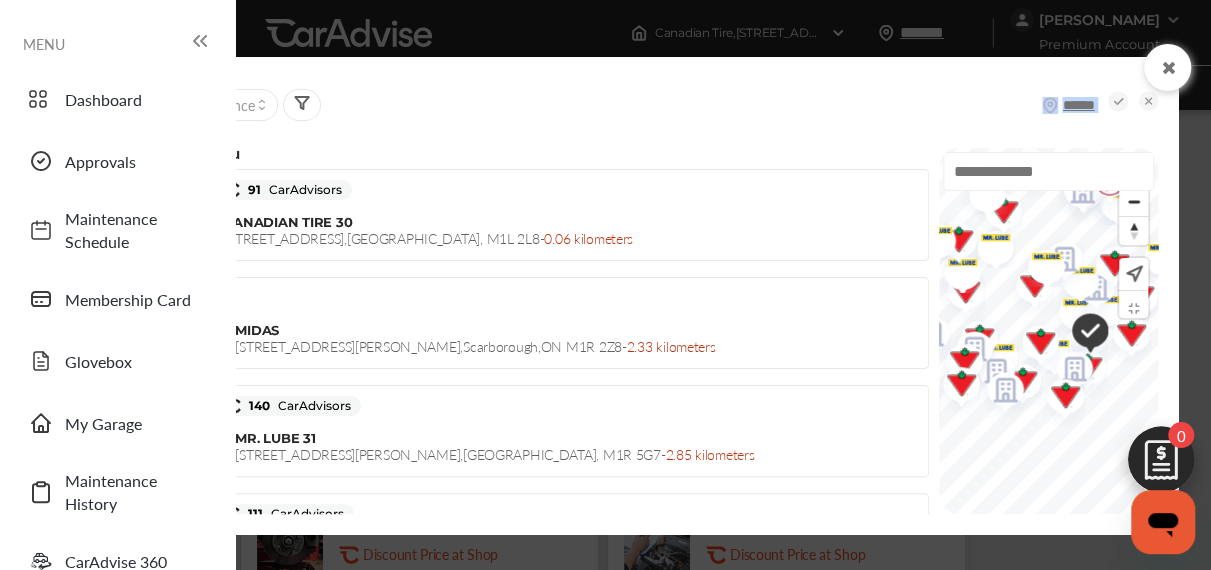 click at bounding box center (1027, 287) 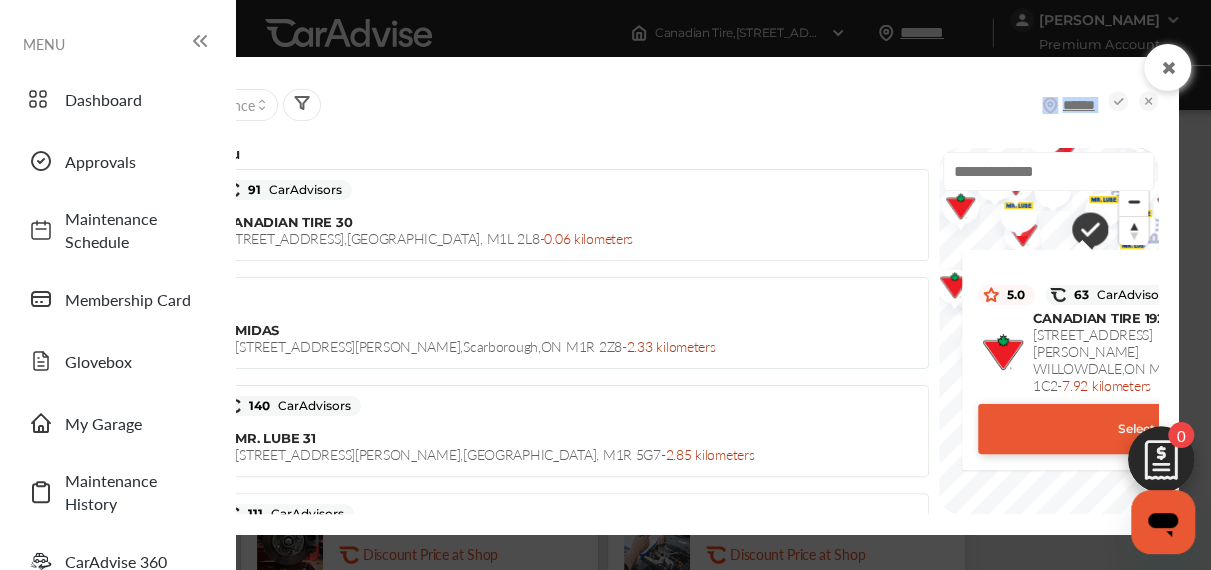 click on "******" at bounding box center [1085, 105] 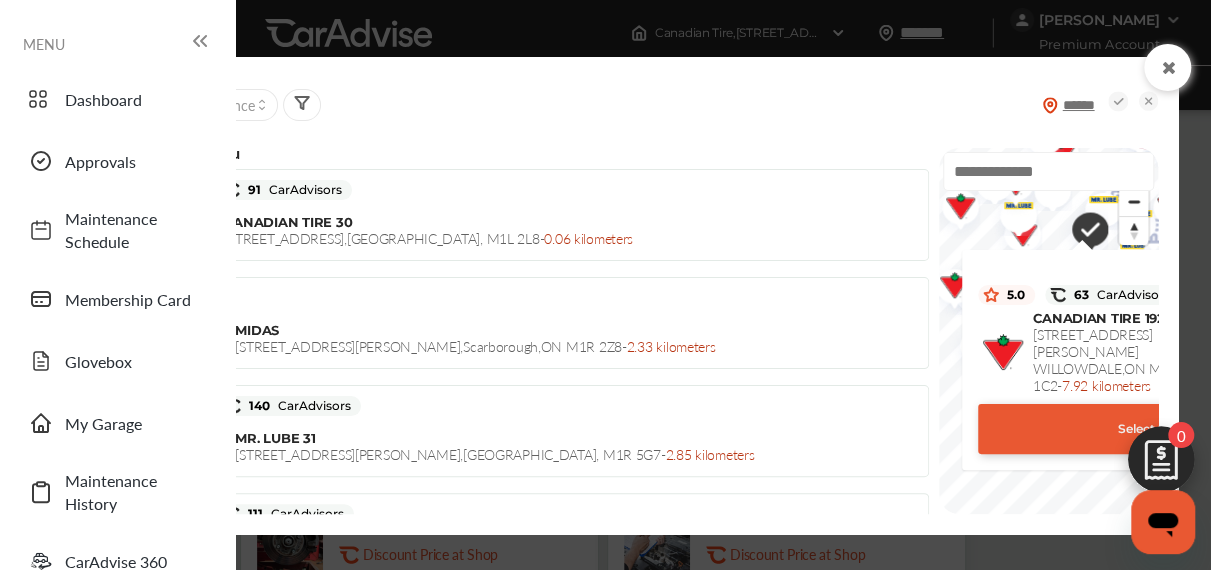 click on "******" at bounding box center [1085, 105] 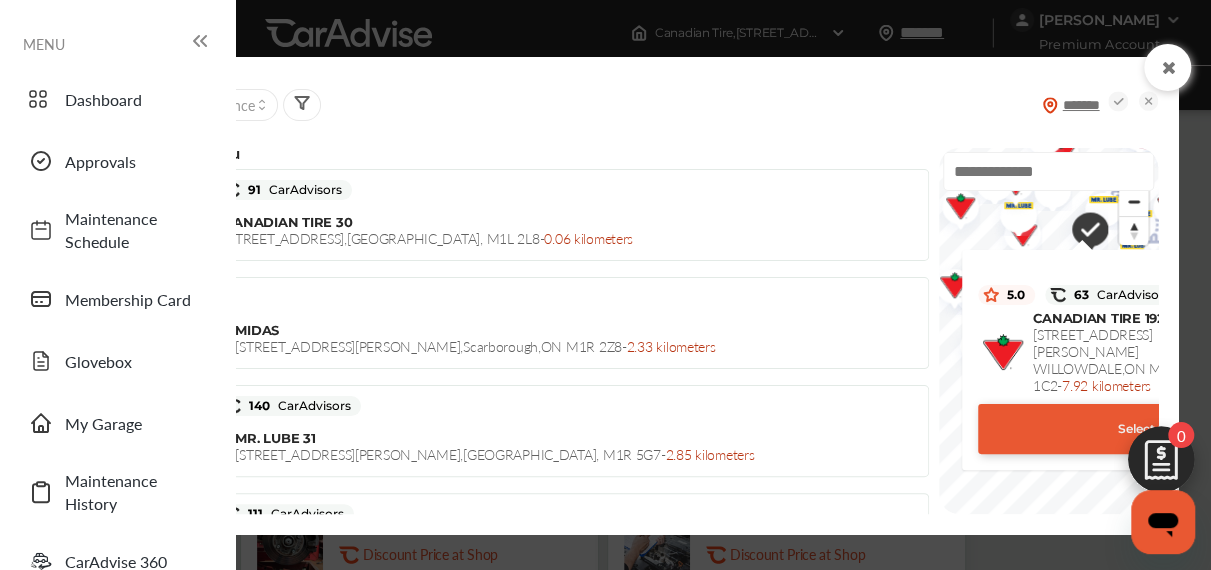 click on "*******" at bounding box center (1100, 105) 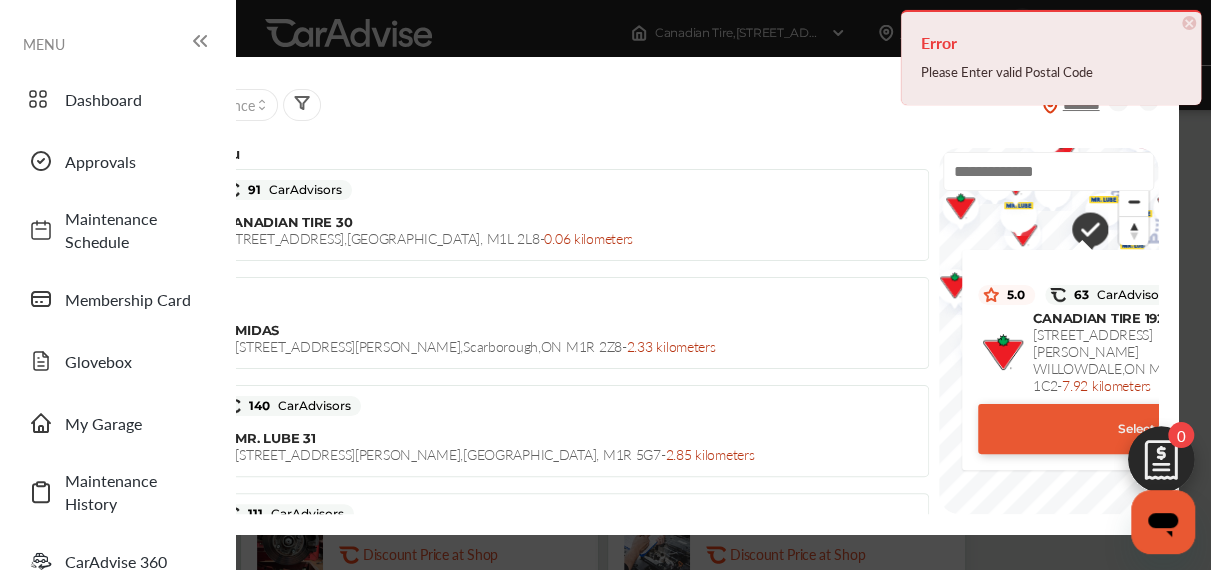 click on "×" at bounding box center [1189, 23] 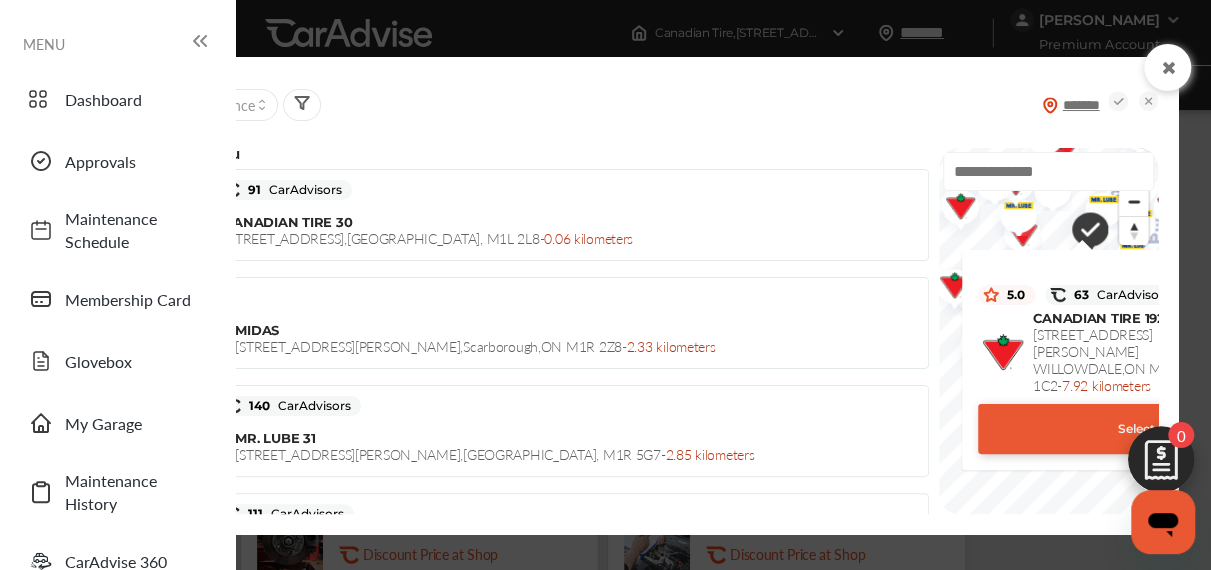 click on "*******
Sort by :  Distance" at bounding box center [649, 105] 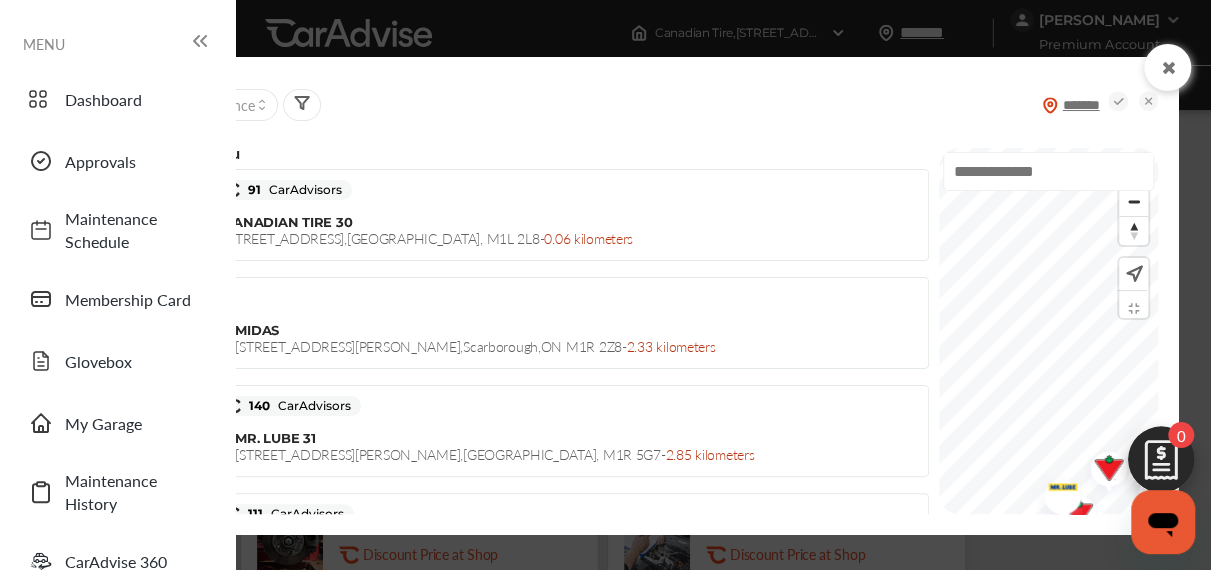 drag, startPoint x: 1152, startPoint y: 223, endPoint x: 1170, endPoint y: 593, distance: 370.4376 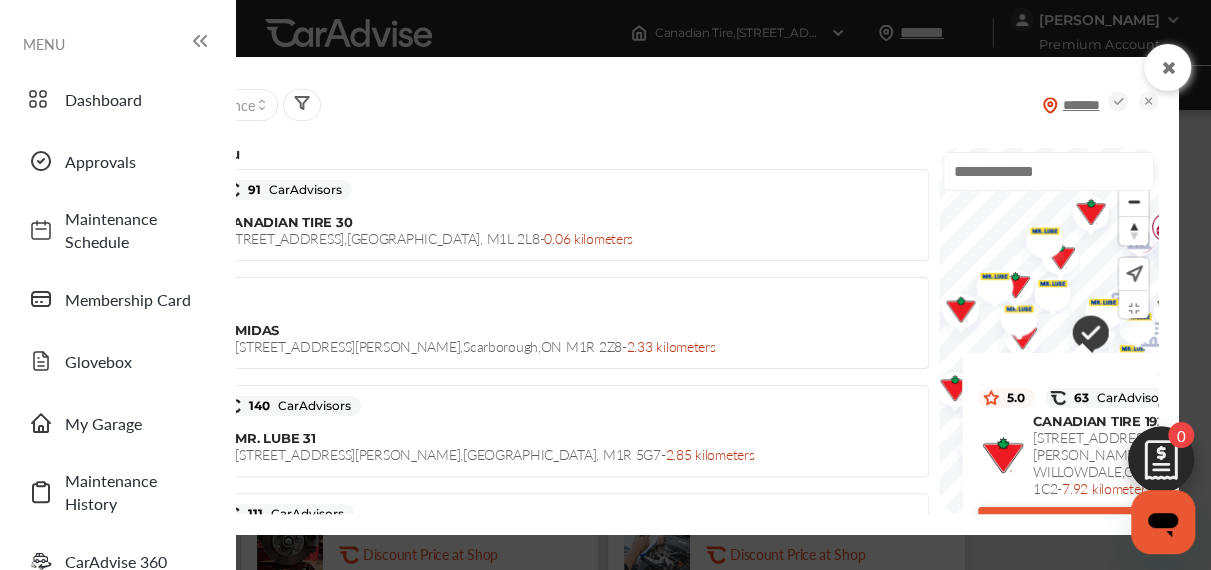 click on "5.0   63    CarAdvisors CANADIAN TIRE [STREET_ADDRESS][PERSON_NAME]  -  7.92 kilometers Select Shop" at bounding box center [1049, 331] 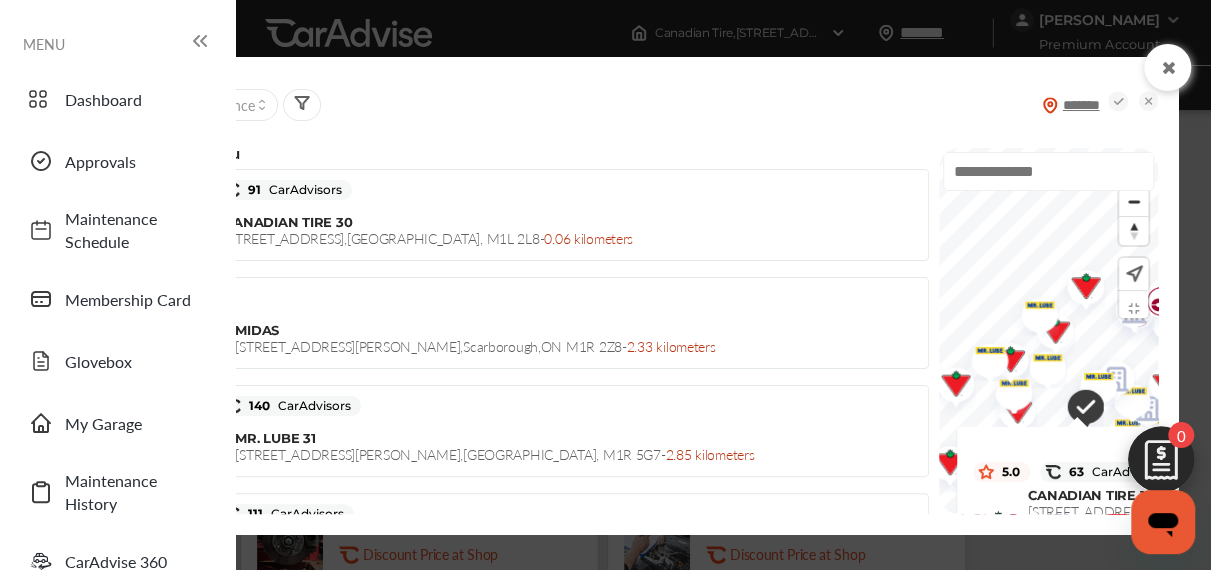 drag, startPoint x: 1043, startPoint y: 227, endPoint x: 1038, endPoint y: 328, distance: 101.12369 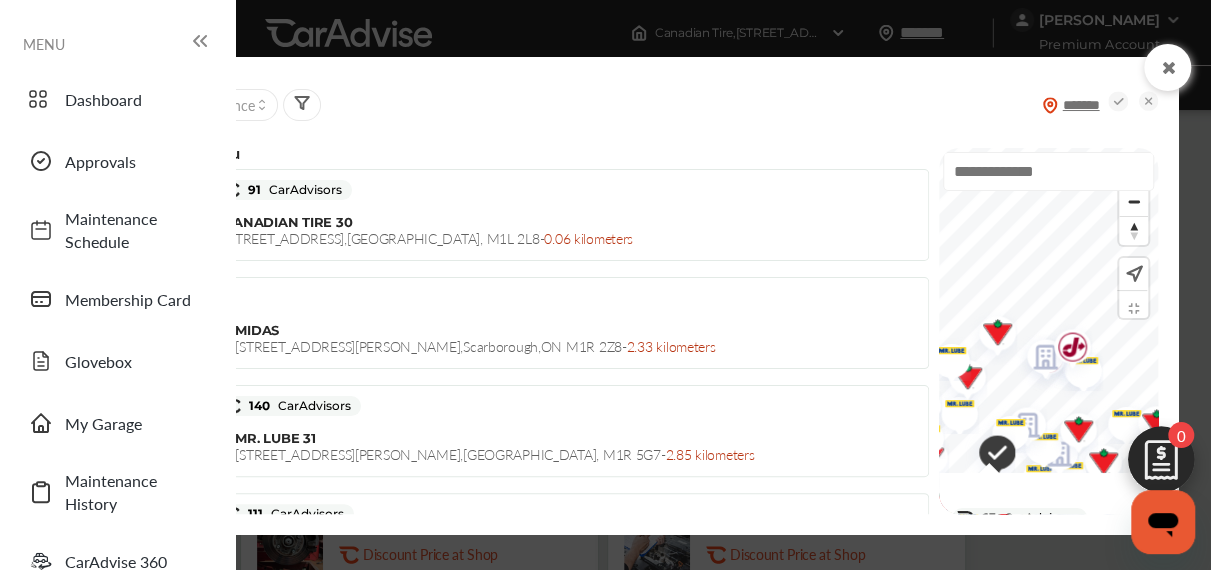 drag, startPoint x: 1088, startPoint y: 325, endPoint x: 997, endPoint y: 365, distance: 99.40322 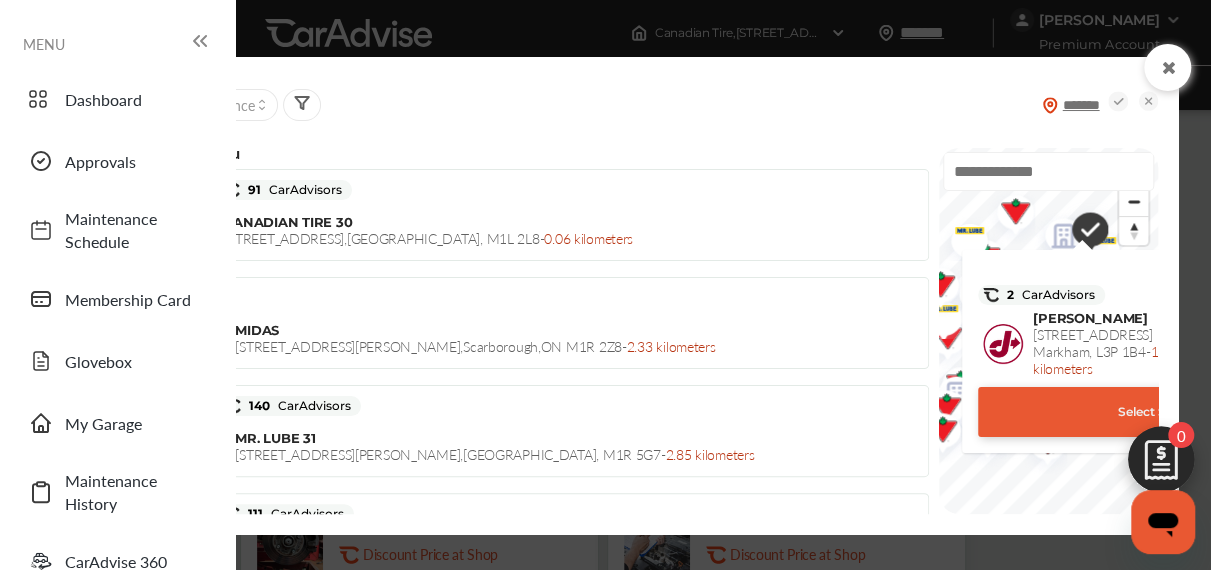click on "16.36 kilometers" 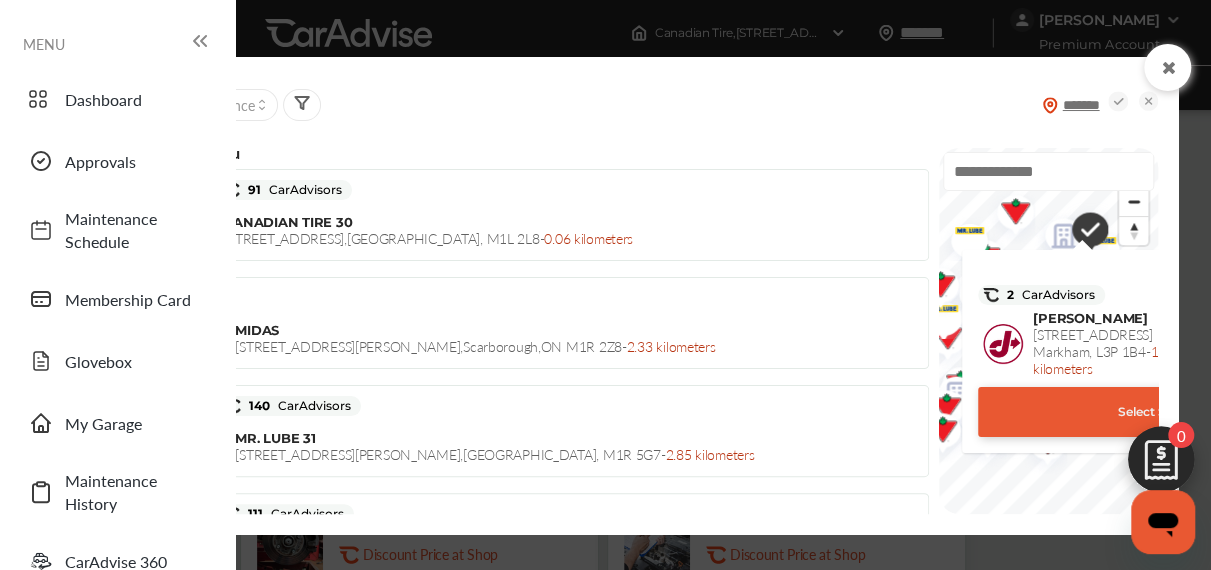 click on "*******
Sort by :  Distance" at bounding box center (649, 105) 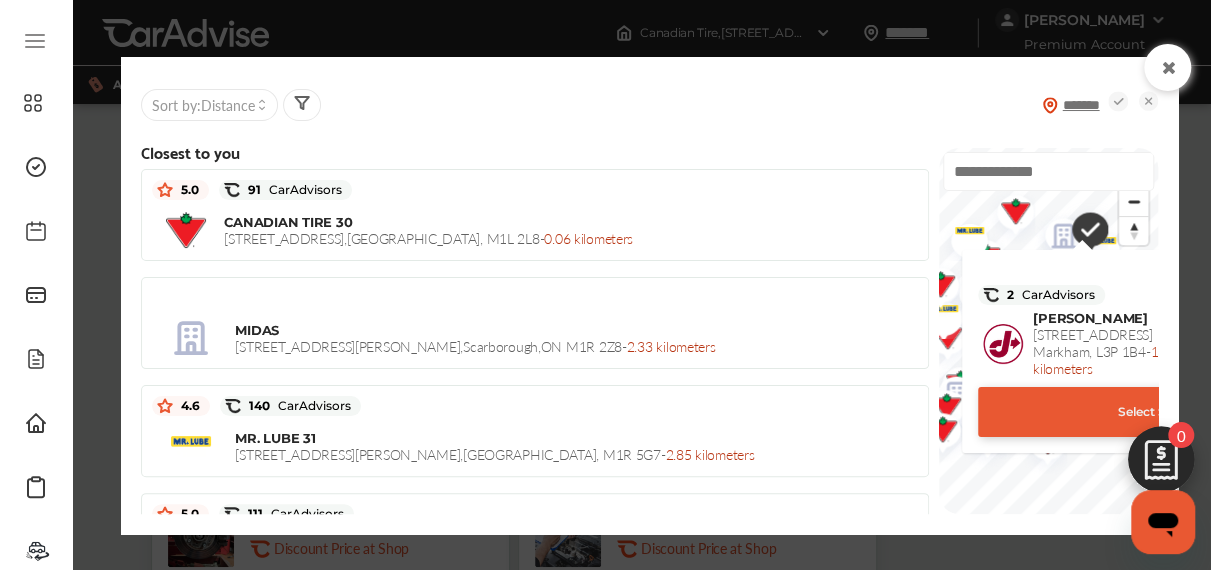 click at bounding box center [262, 108] 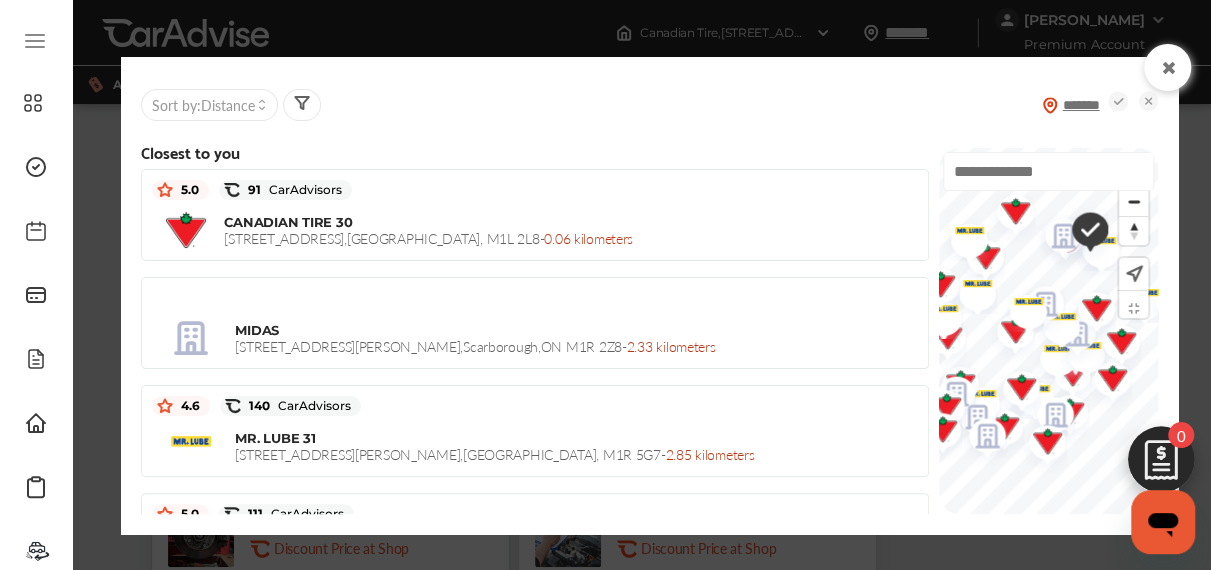 click at bounding box center (262, 108) 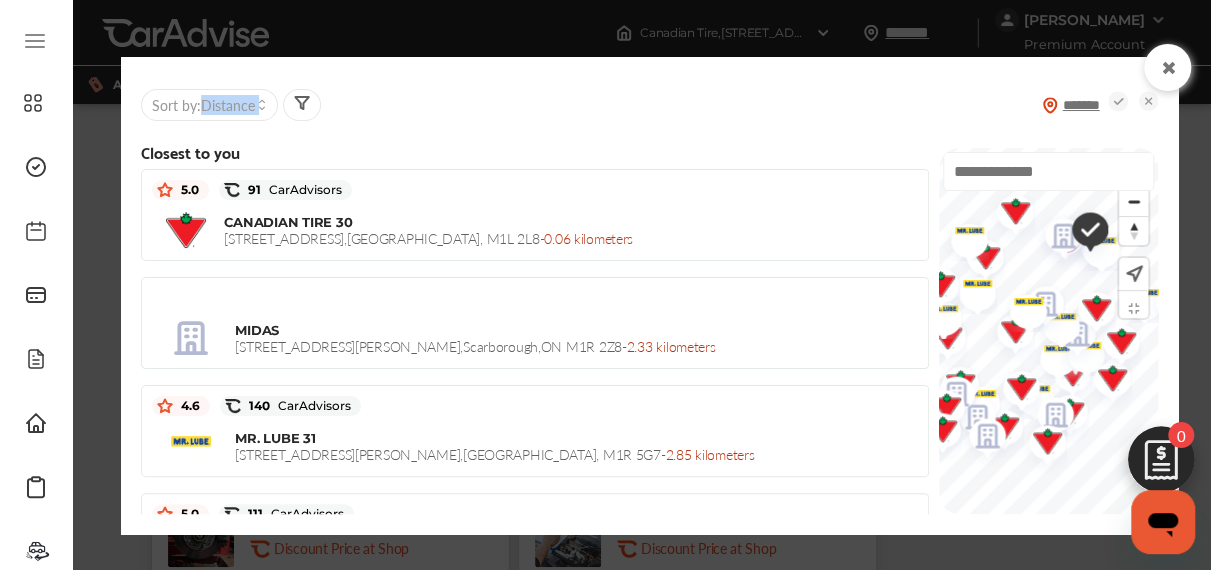 click on "Sort by :  Distance" at bounding box center (209, 105) 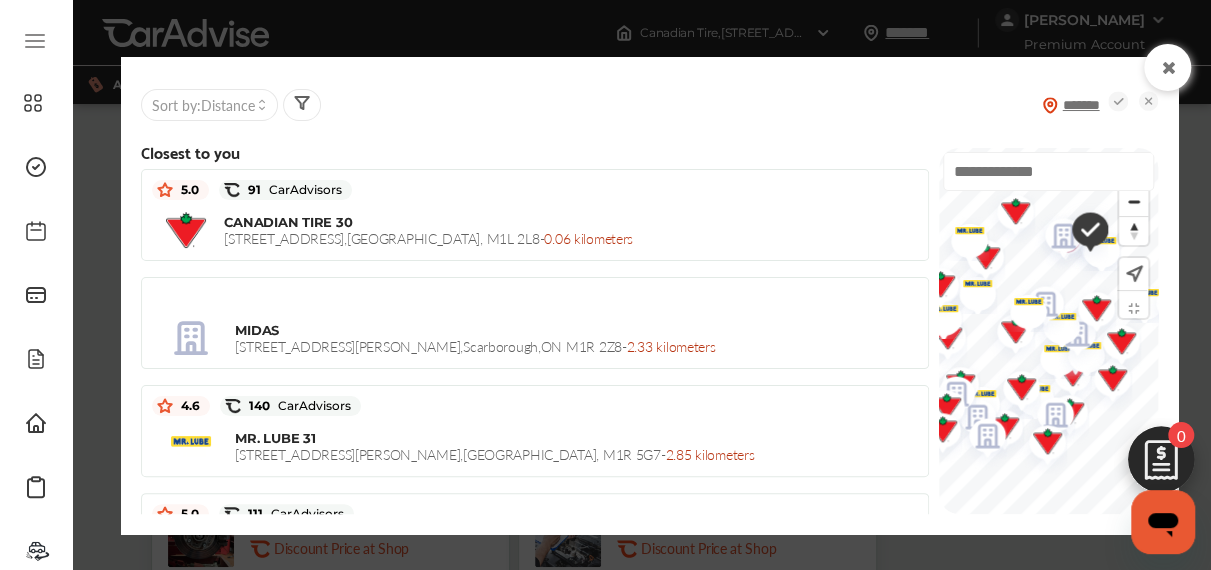 click on "Distance" at bounding box center [228, 105] 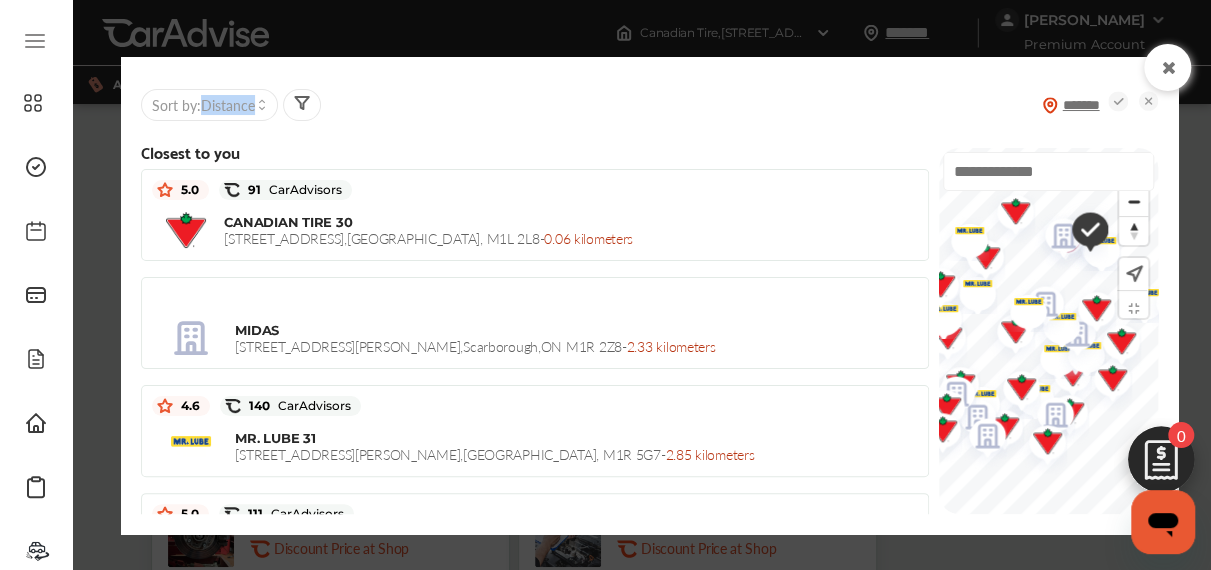 click on "Distance" at bounding box center (228, 105) 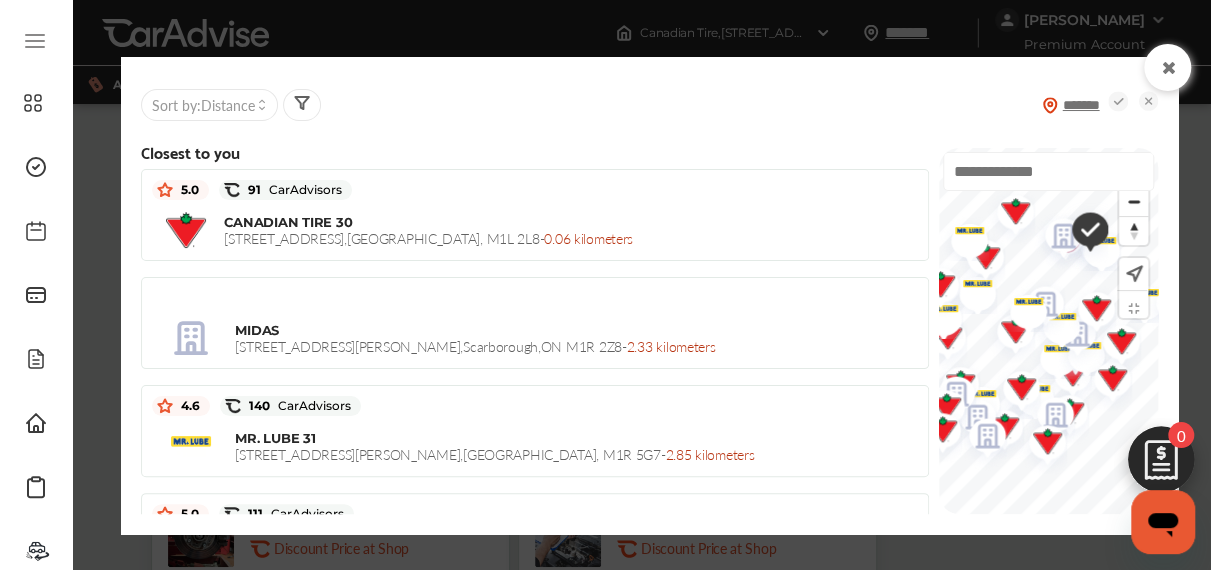 click 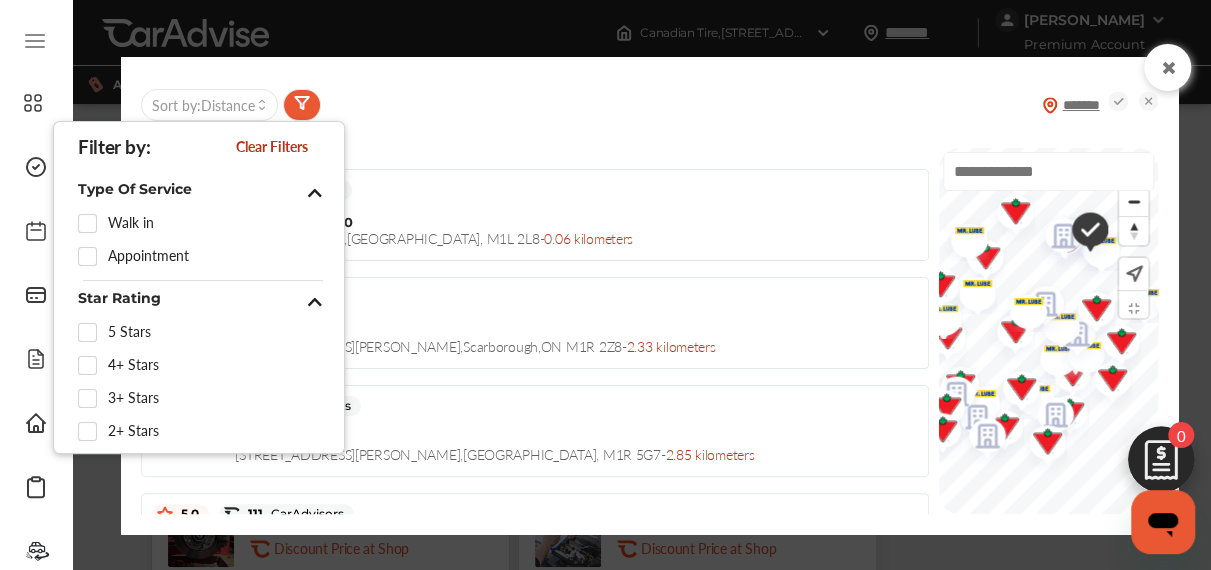 click on "Walk in" at bounding box center [203, 223] 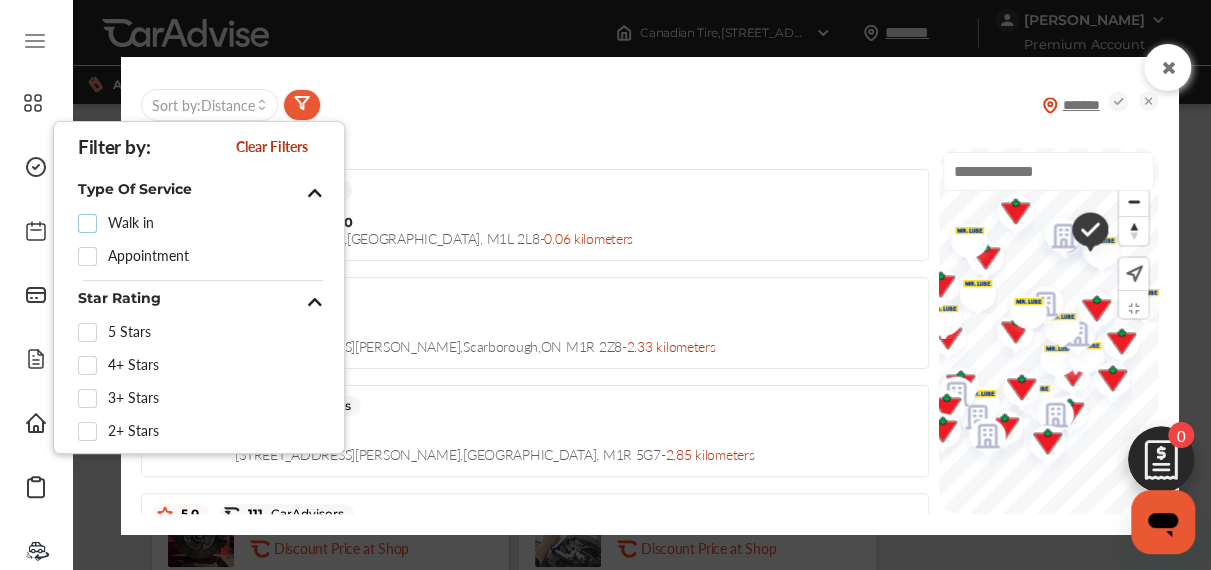 click at bounding box center (93, 215) 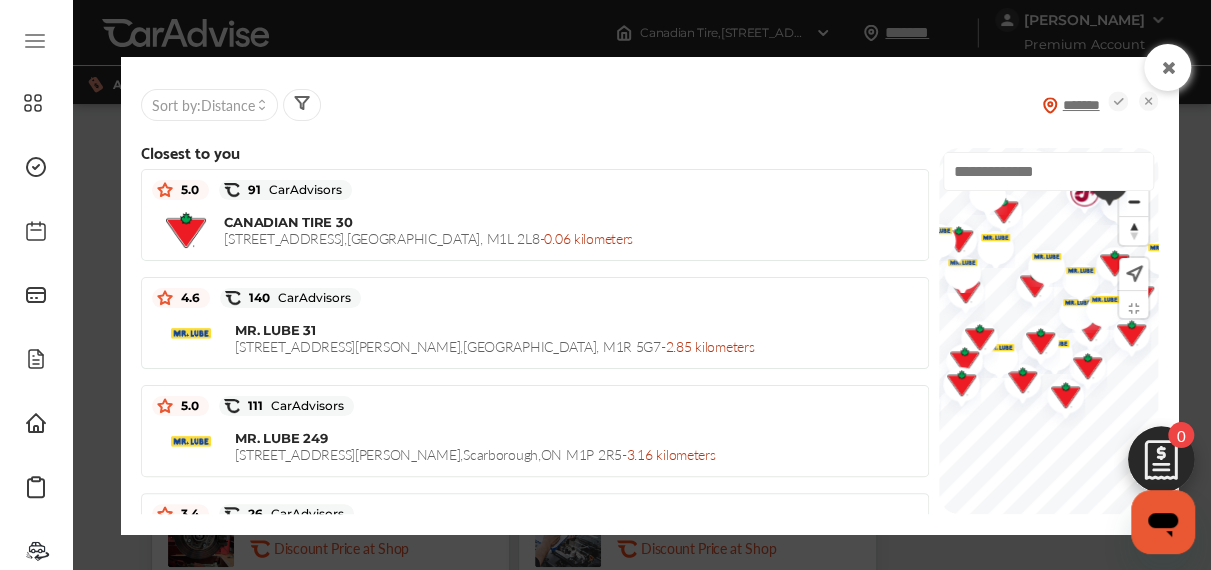 click 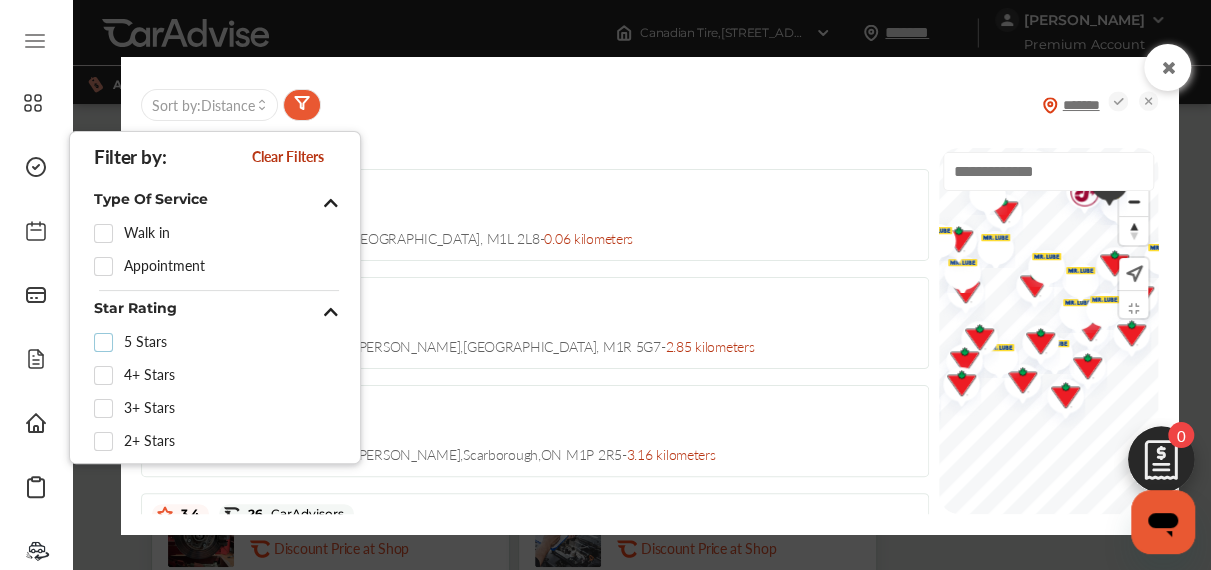 click at bounding box center [109, 334] 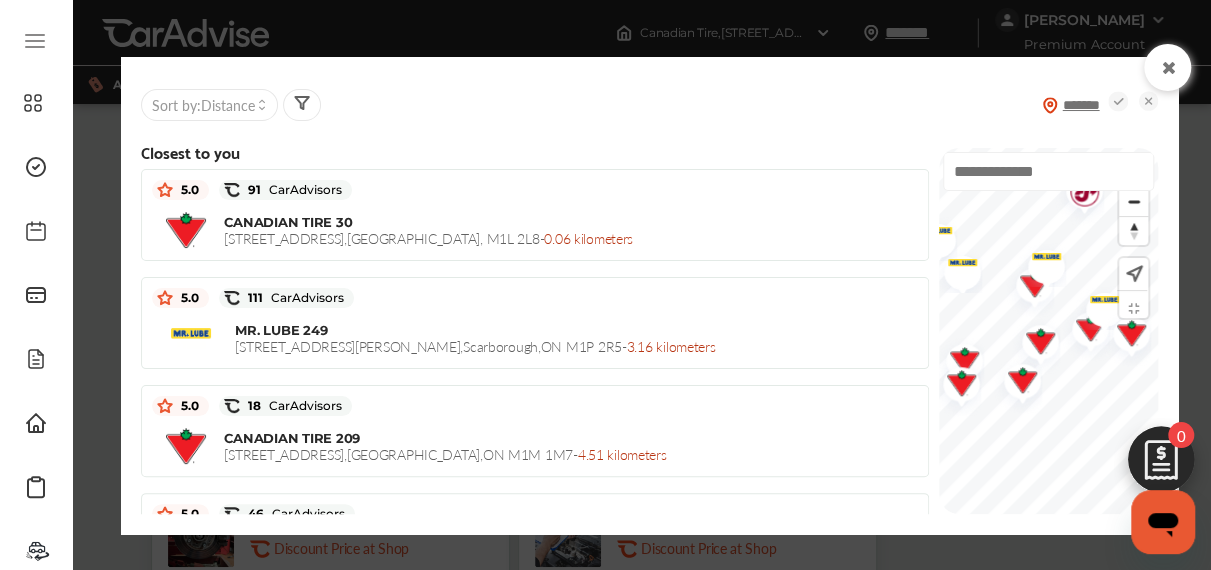 click at bounding box center (1050, 105) 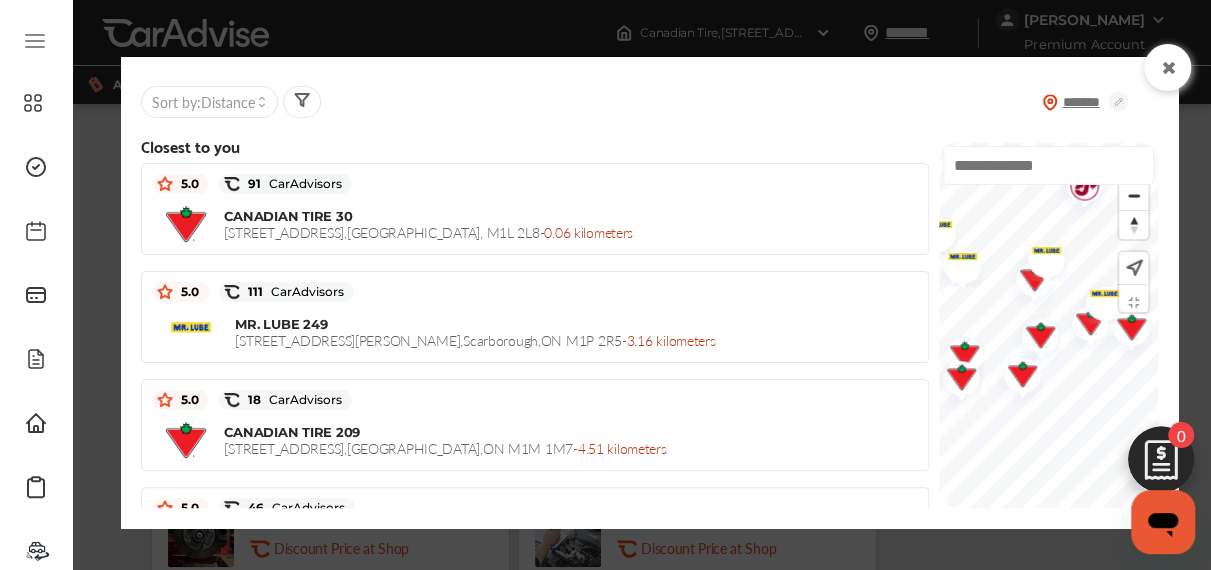 click on "*******" at bounding box center (1085, 102) 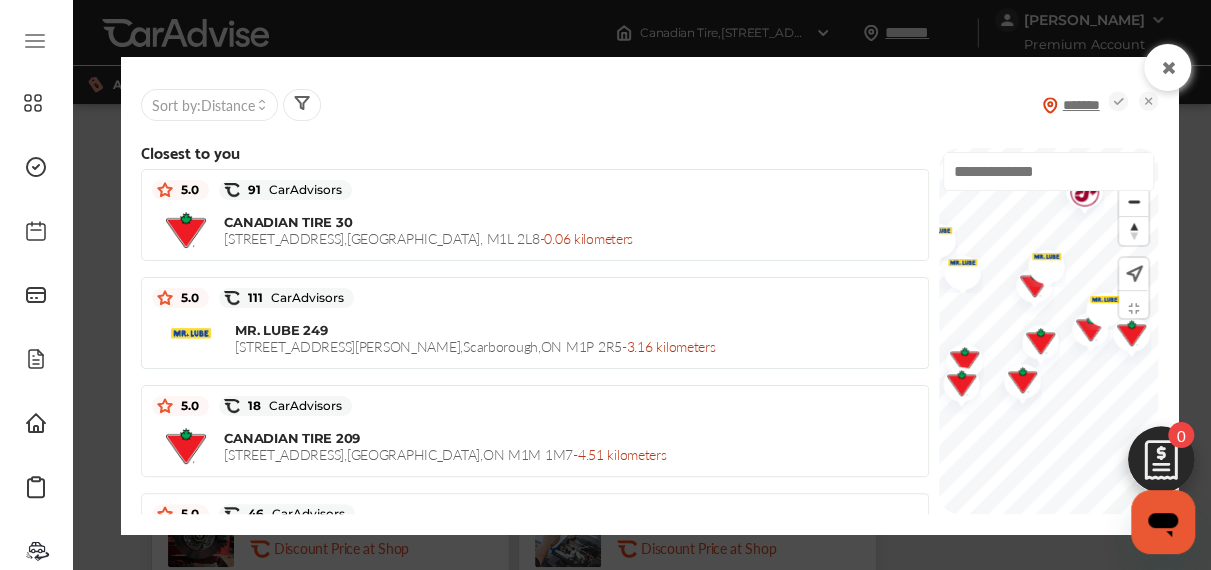 scroll, scrollTop: 0, scrollLeft: 4, axis: horizontal 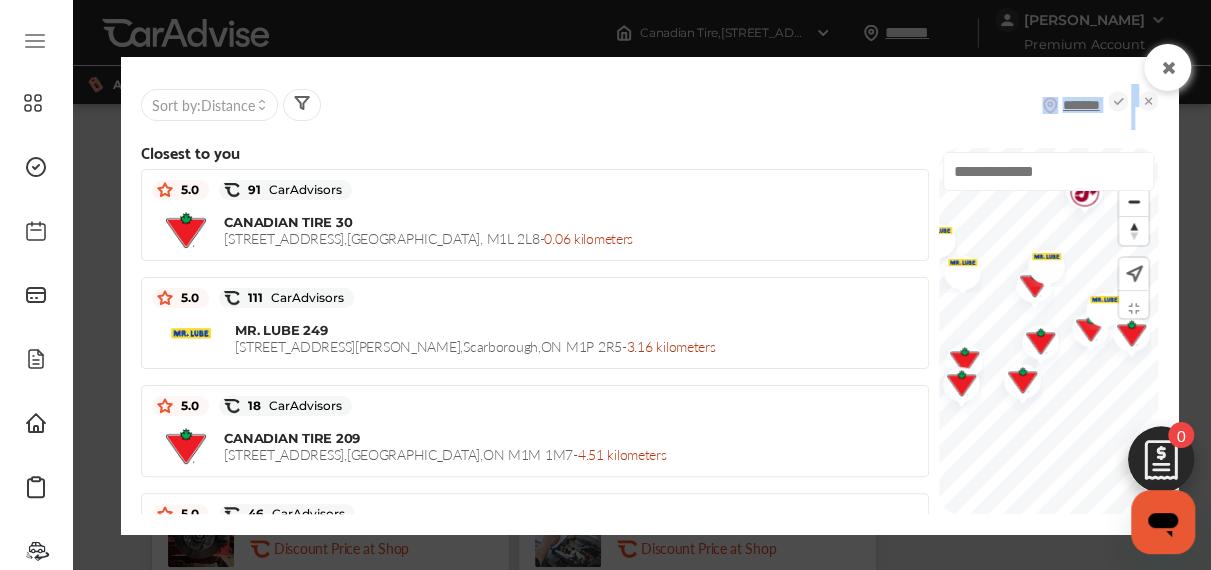 click on "*******
Sort by :  Distance" at bounding box center (649, 105) 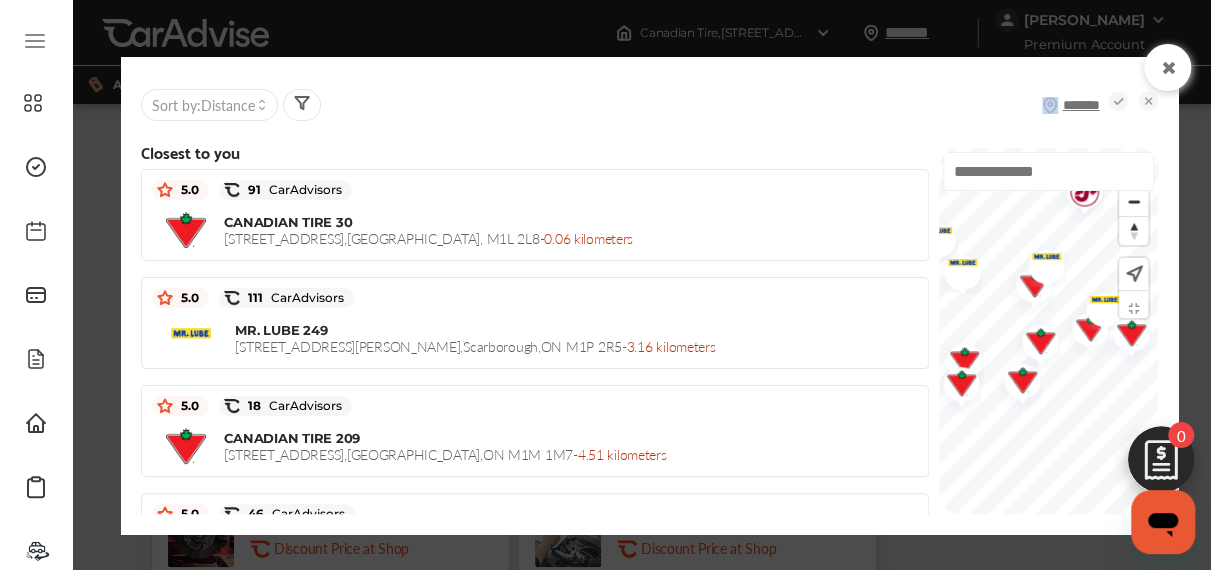 click on "*******
Sort by :  Distance" at bounding box center (649, 105) 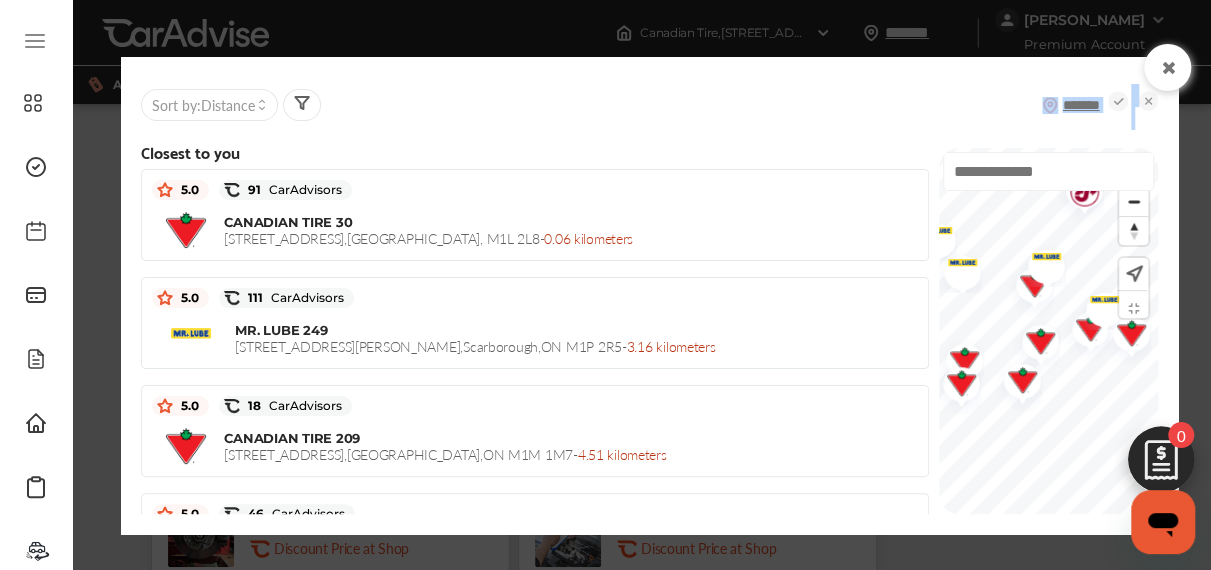 click on "*******
Sort by :  Distance" at bounding box center (649, 105) 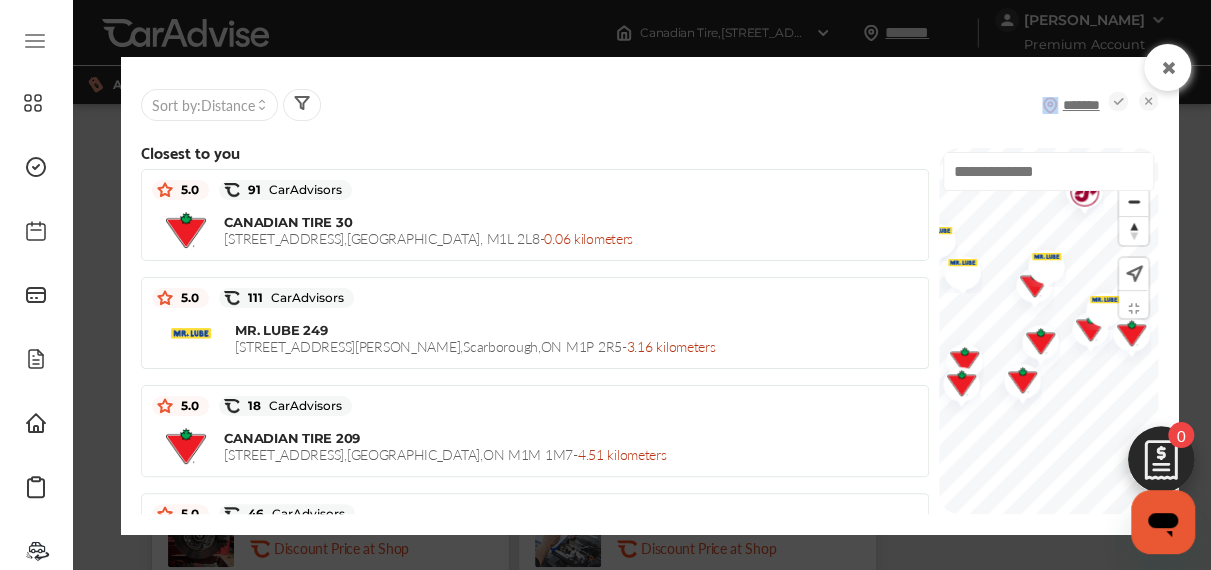 click on "*******
Sort by :  Distance" at bounding box center (649, 105) 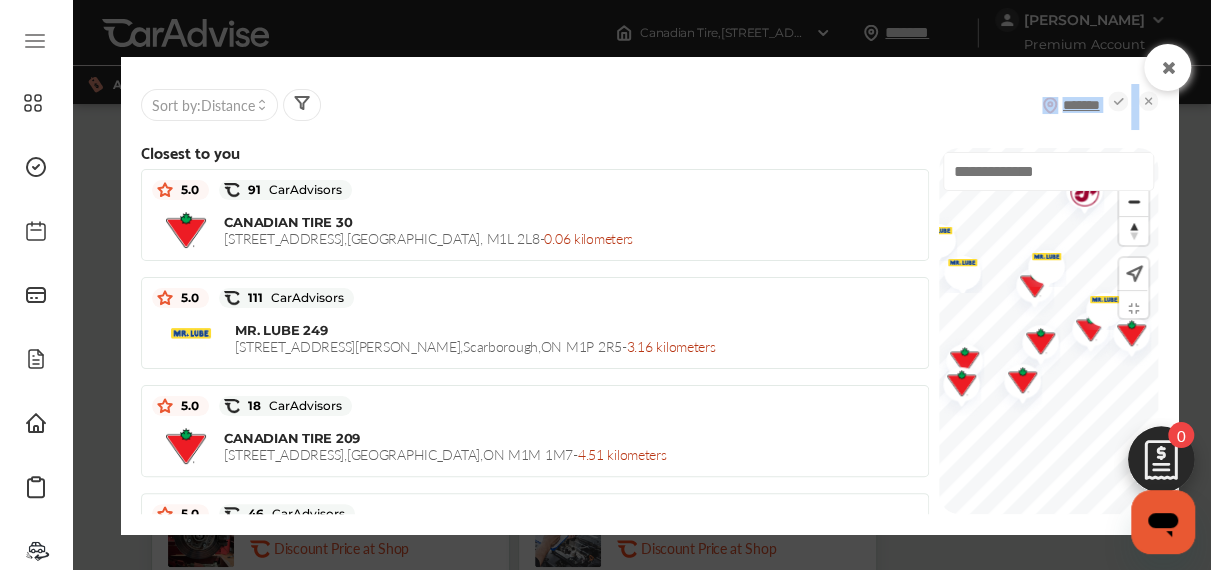 drag, startPoint x: 927, startPoint y: 124, endPoint x: 1119, endPoint y: 96, distance: 194.03093 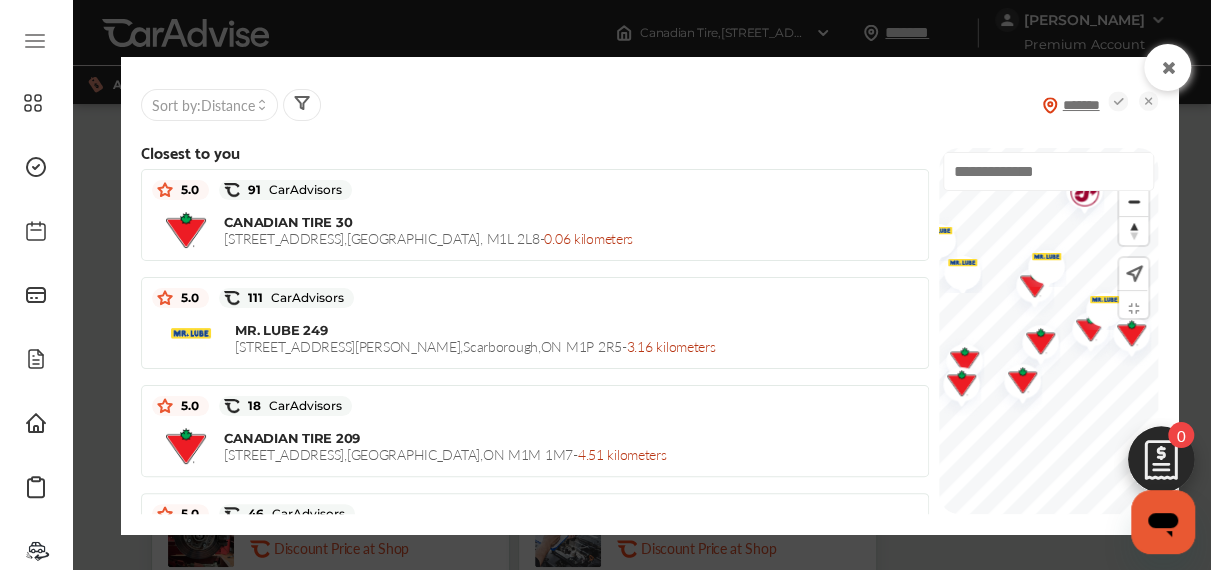 drag, startPoint x: 1118, startPoint y: 1, endPoint x: 801, endPoint y: 77, distance: 325.98312 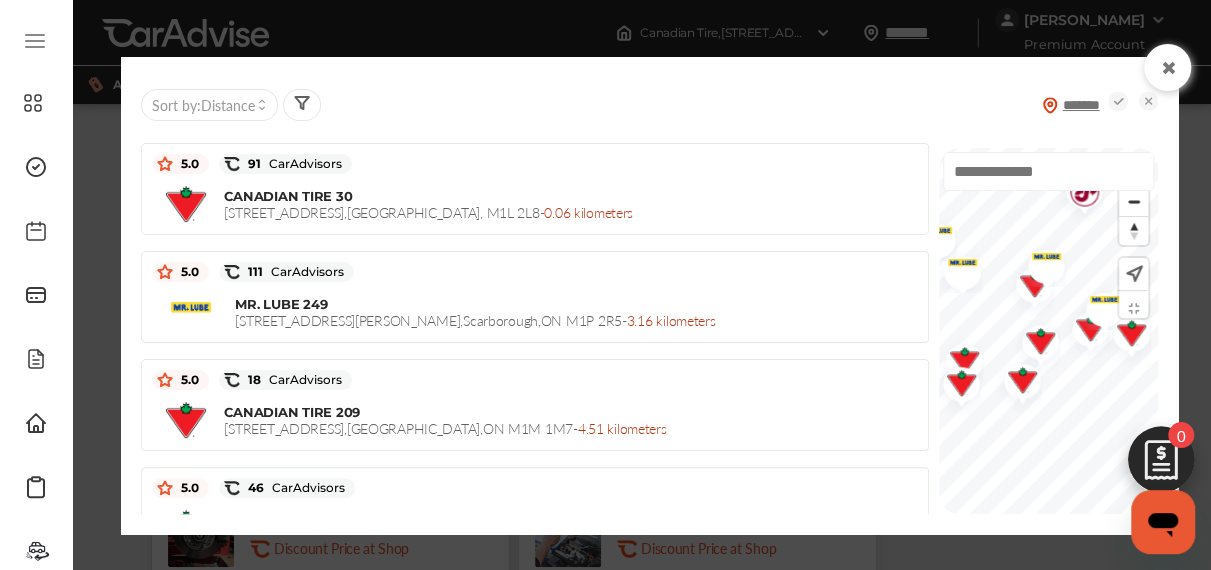 scroll, scrollTop: 0, scrollLeft: 0, axis: both 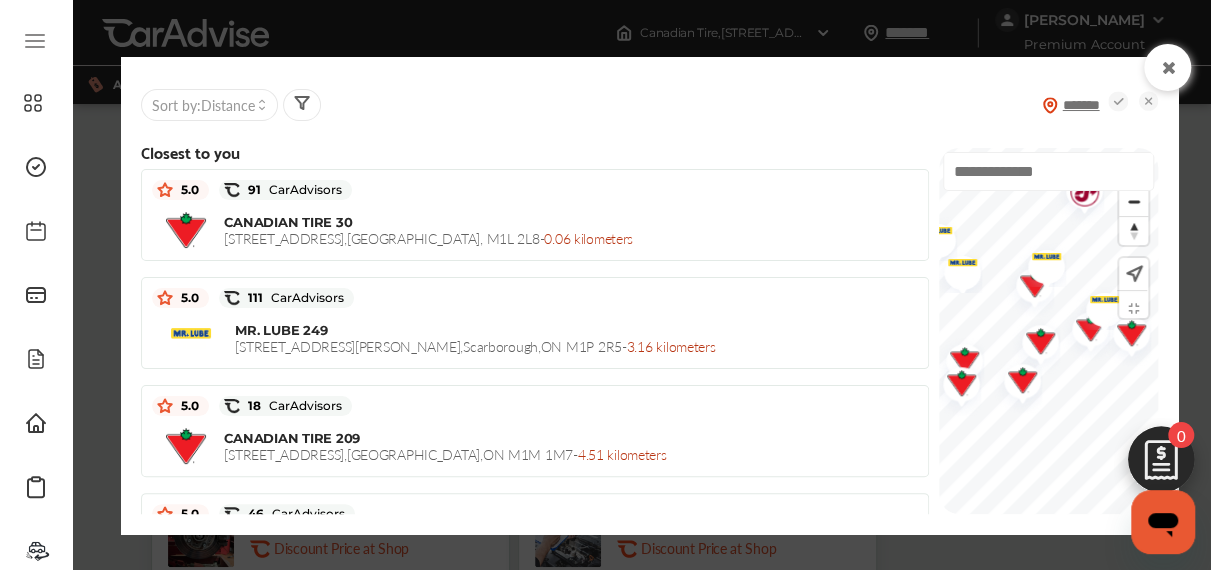 click at bounding box center [1168, 68] 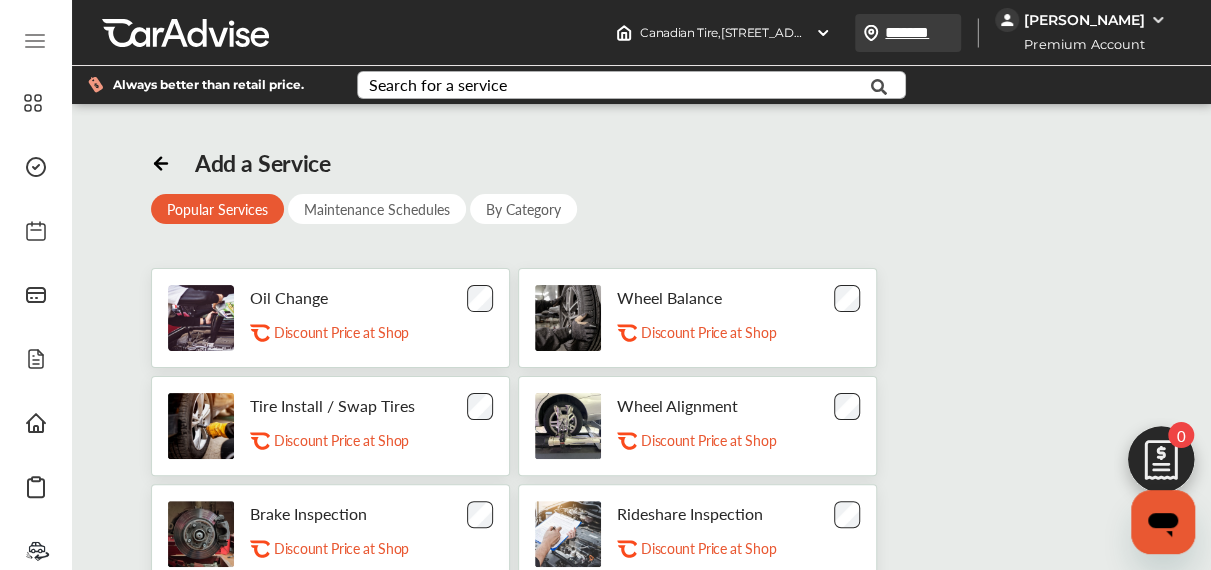 click on "*******" at bounding box center [930, 32] 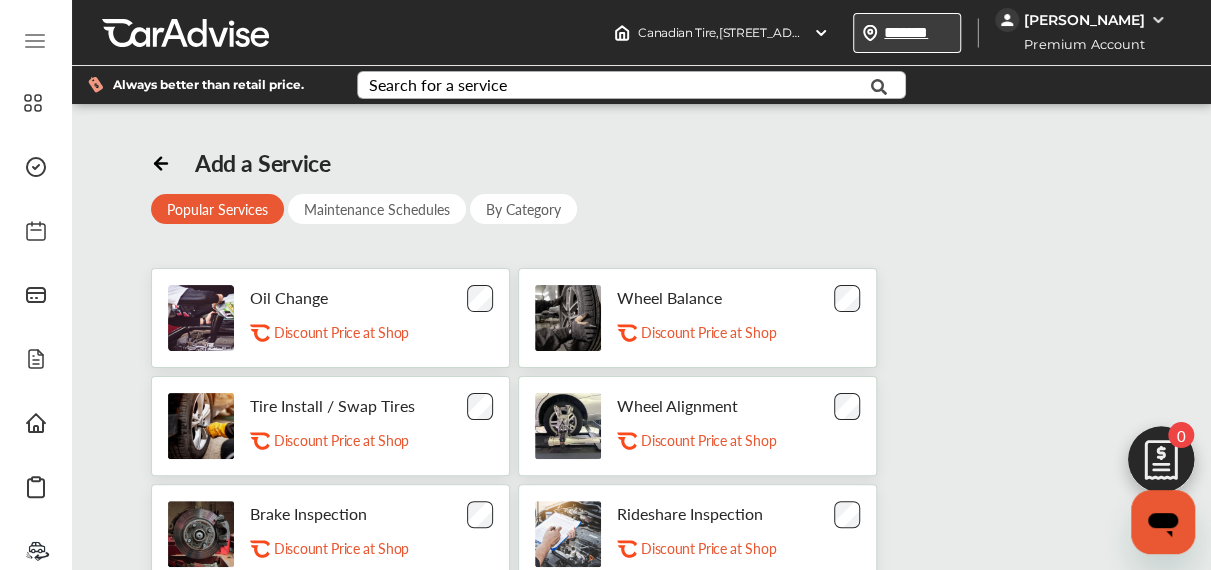 click on "*******" at bounding box center (929, 32) 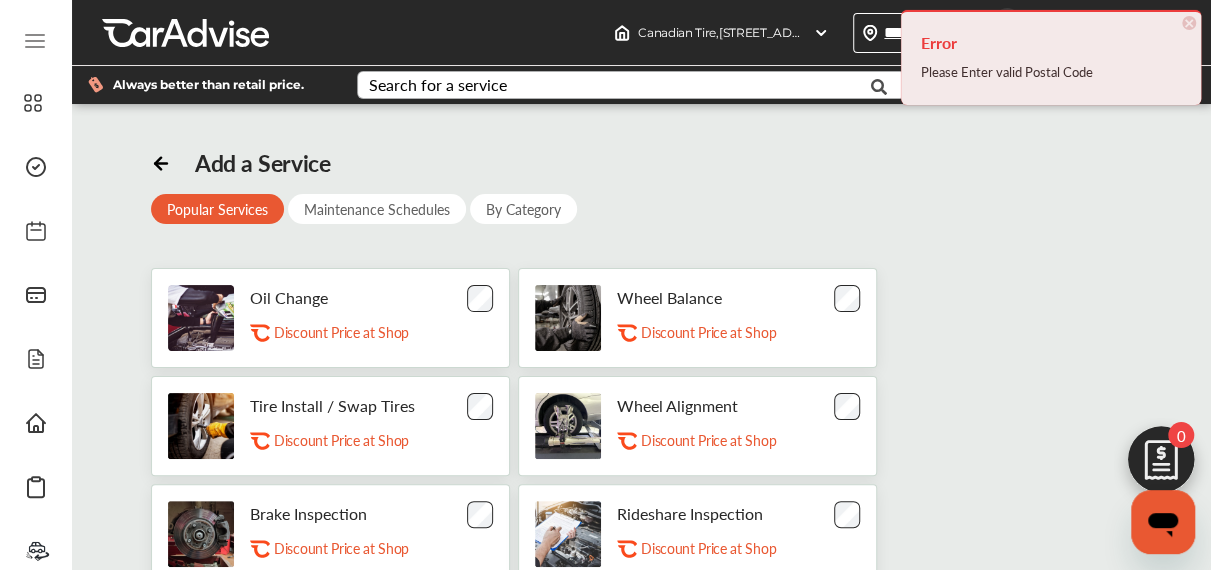 click on "[DEMOGRAPHIC_DATA] Tire ,  [STREET_ADDRESS] Canadian Tire [STREET_ADDRESS] Change shop *******
Sort by :  Distance
******* [PERSON_NAME]  Premium   Account My Account Membership Card Sign Out" at bounding box center [908, 32] 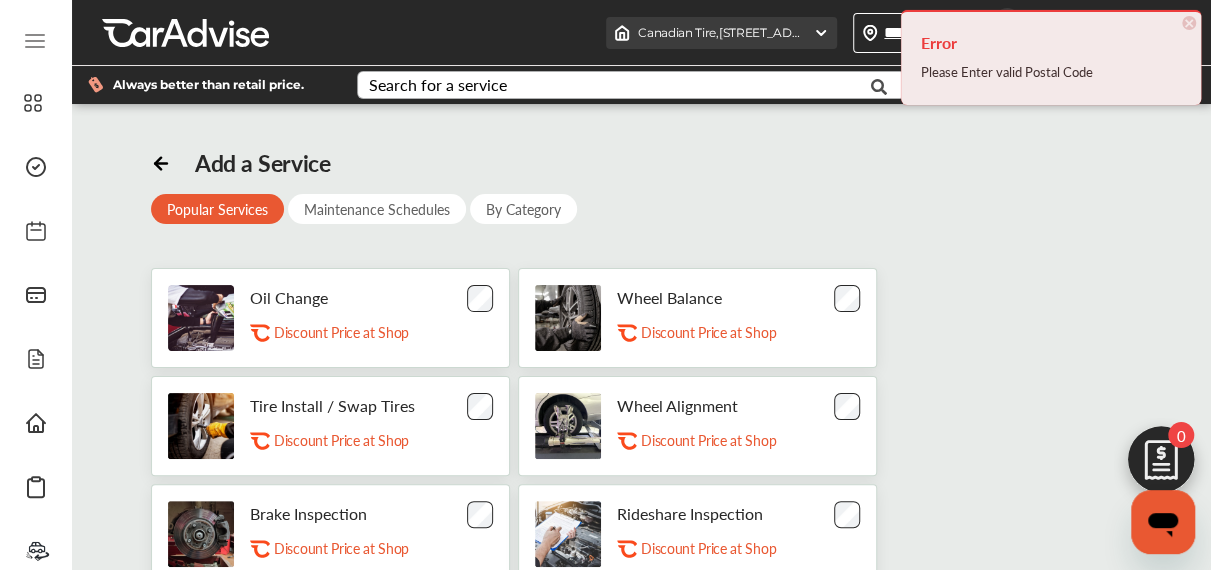 click at bounding box center [821, 33] 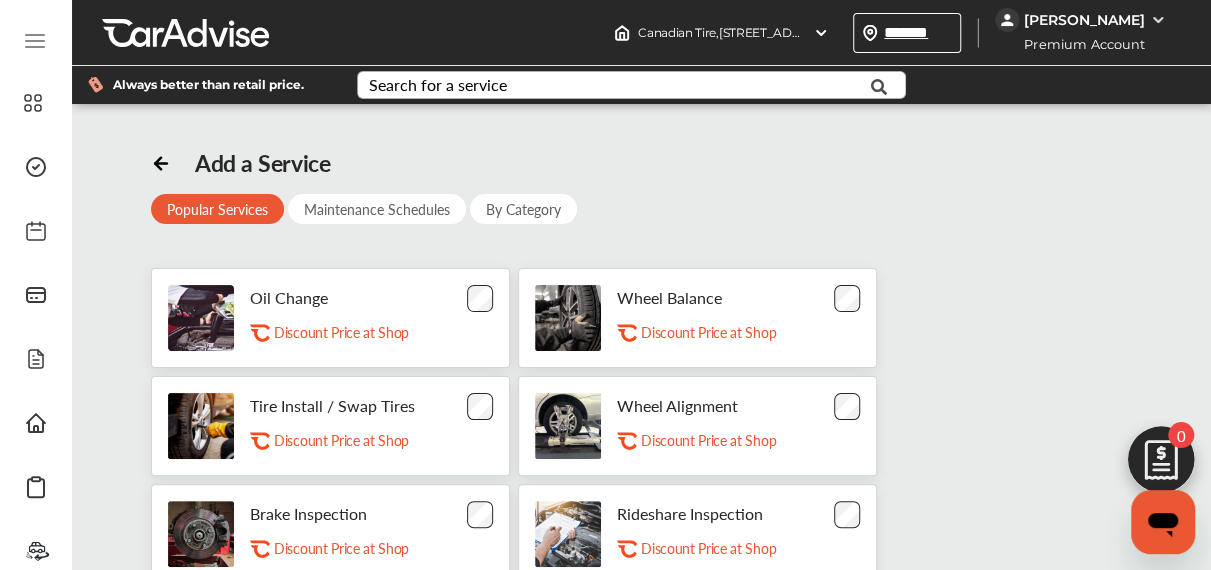 click at bounding box center (879, 87) 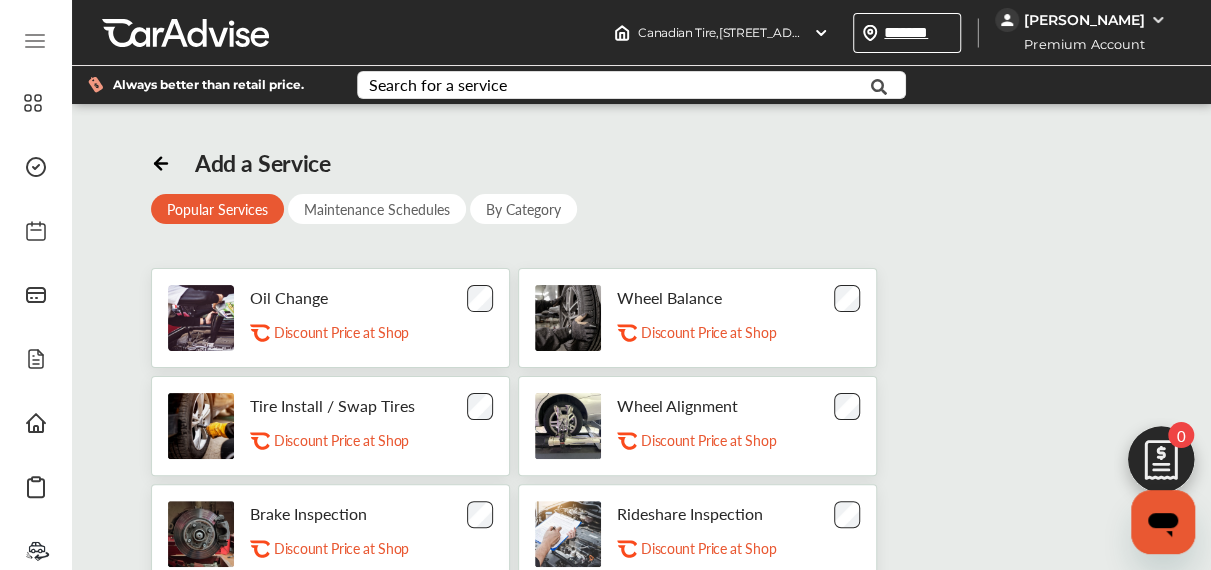 click at bounding box center (1158, 20) 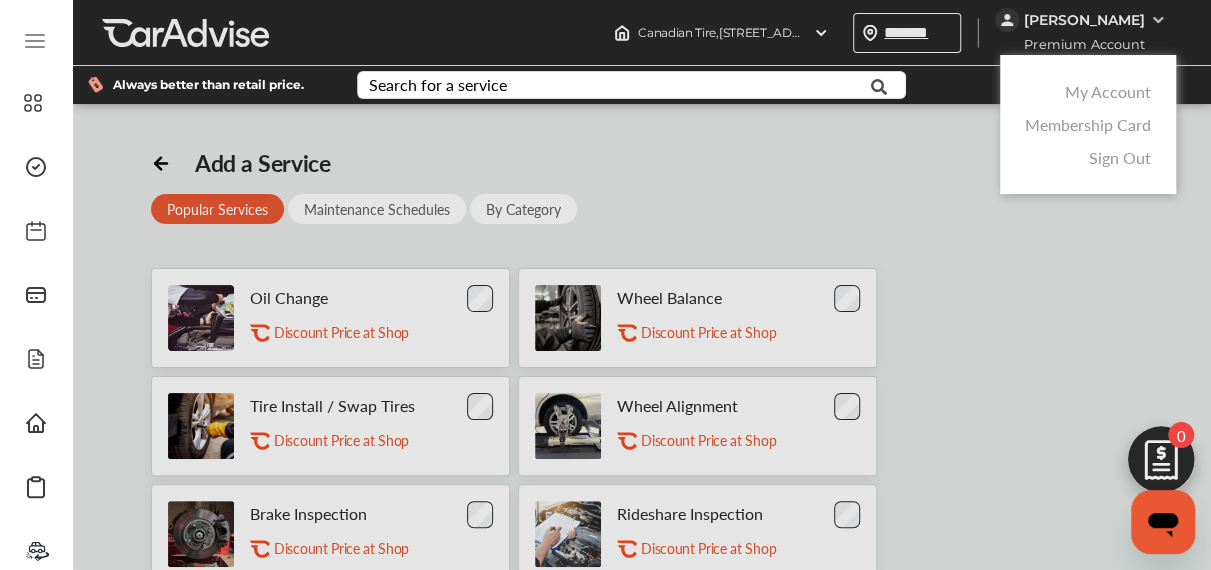 click on "Membership Card" at bounding box center (1088, 124) 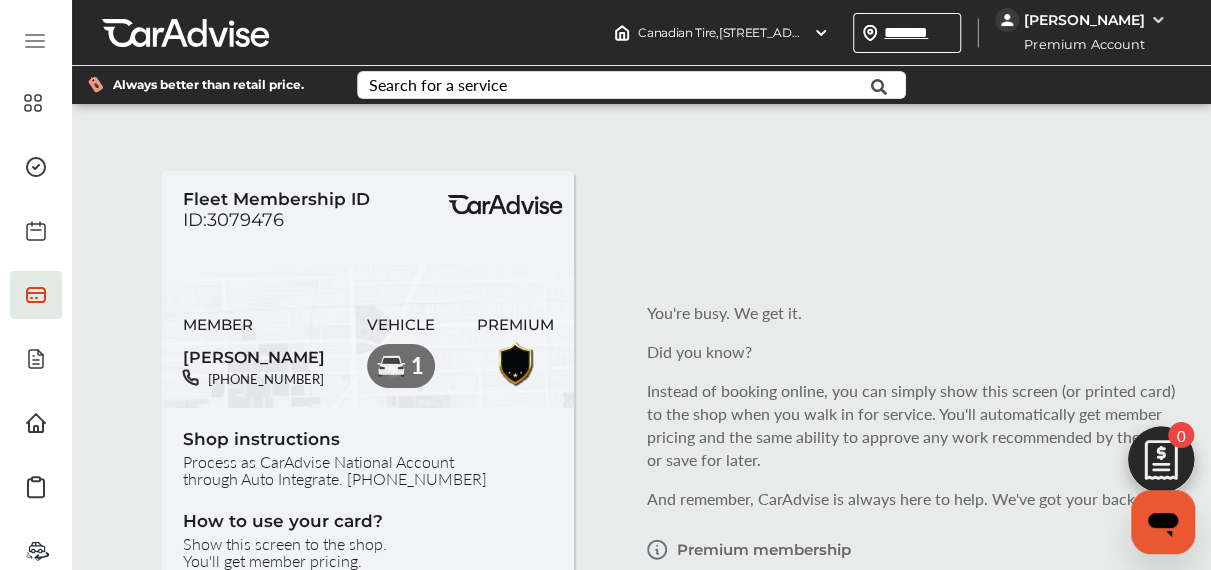 click on "Shop instructions Process as CarAdvise National Account   through Auto Integrate. [PHONE_NUMBER] How to use your card? Show this screen to the shop. You'll get member pricing. Need Help?" at bounding box center (368, 538) 